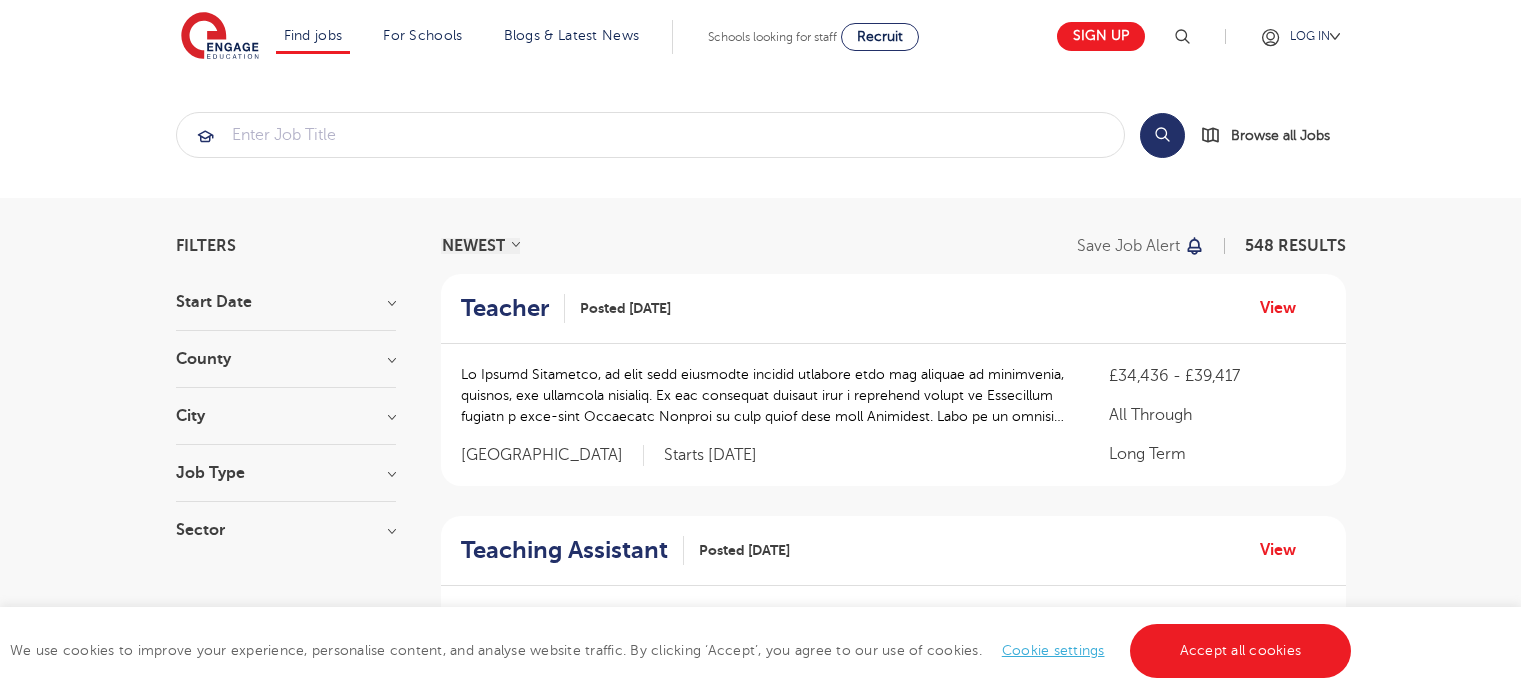 scroll, scrollTop: 0, scrollLeft: 0, axis: both 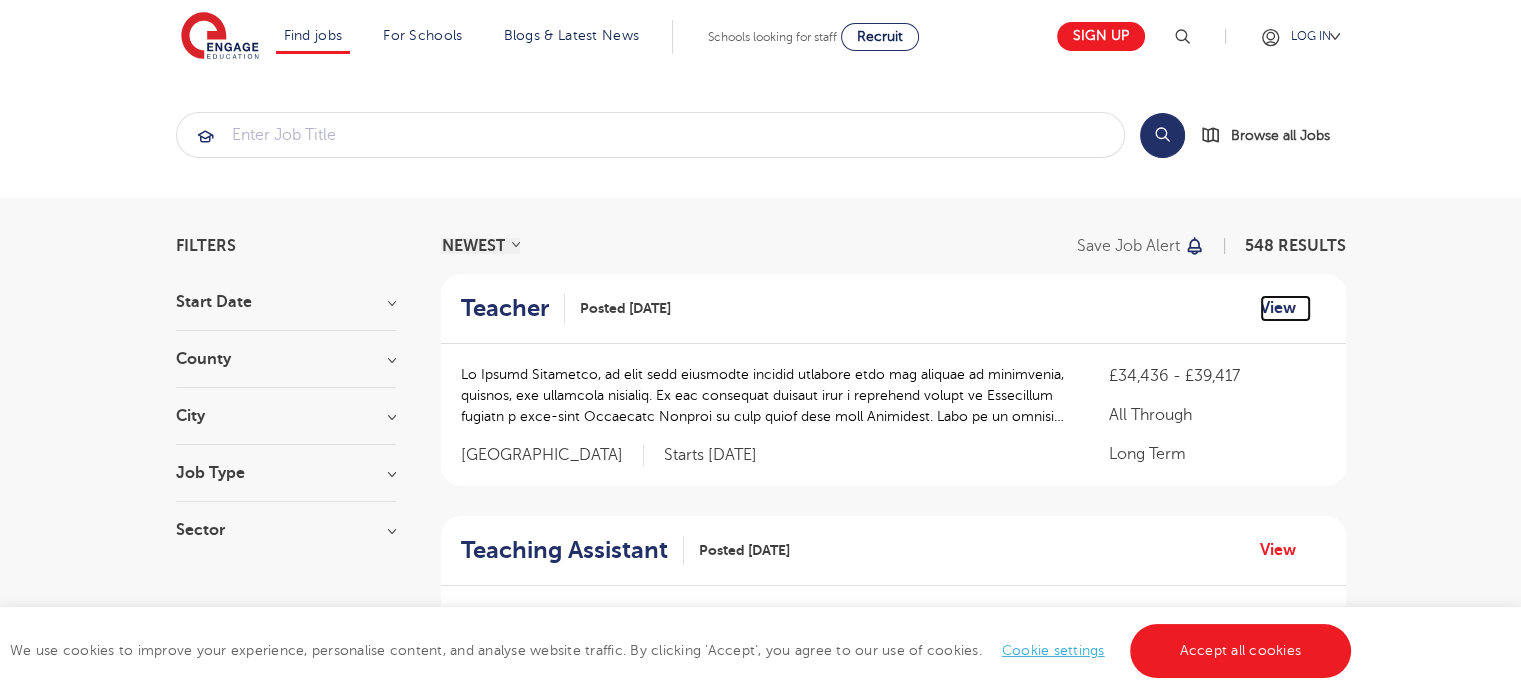 click on "View" at bounding box center (1285, 308) 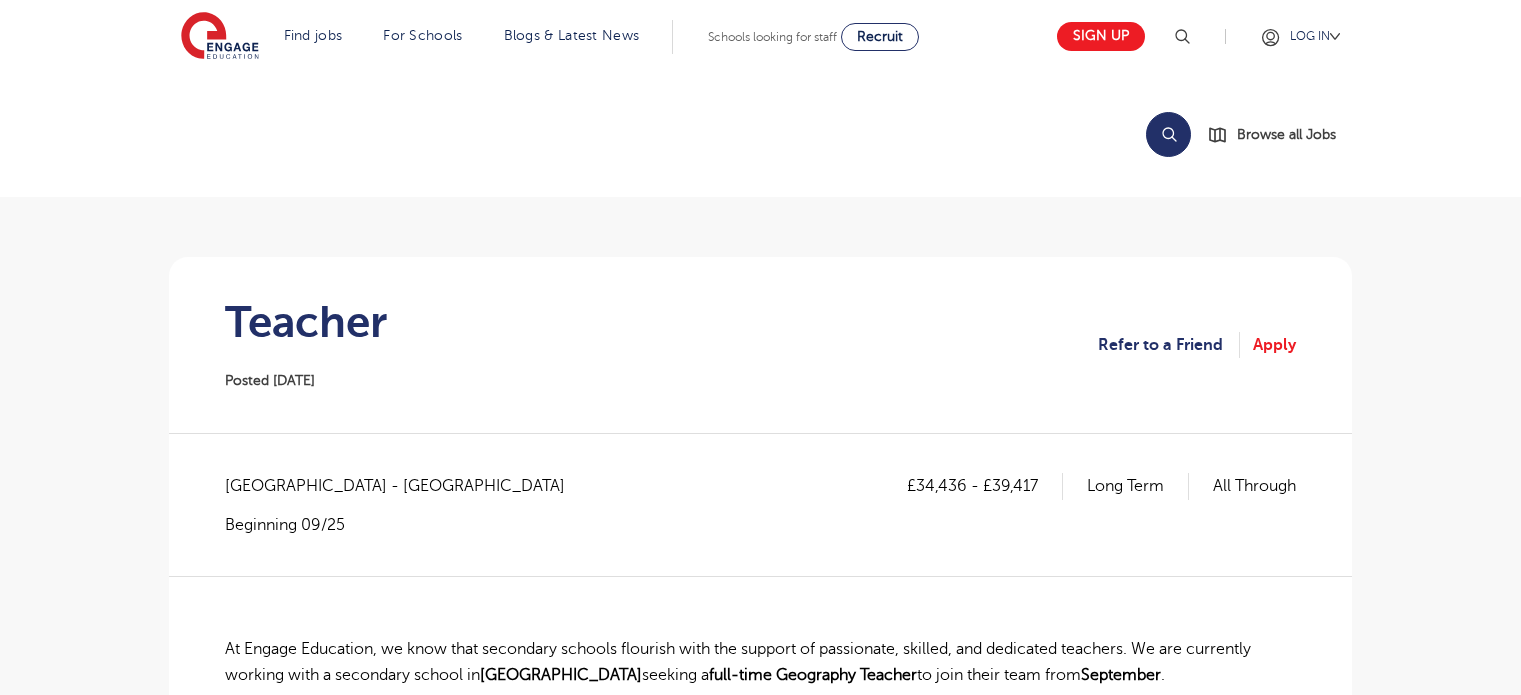 scroll, scrollTop: 0, scrollLeft: 0, axis: both 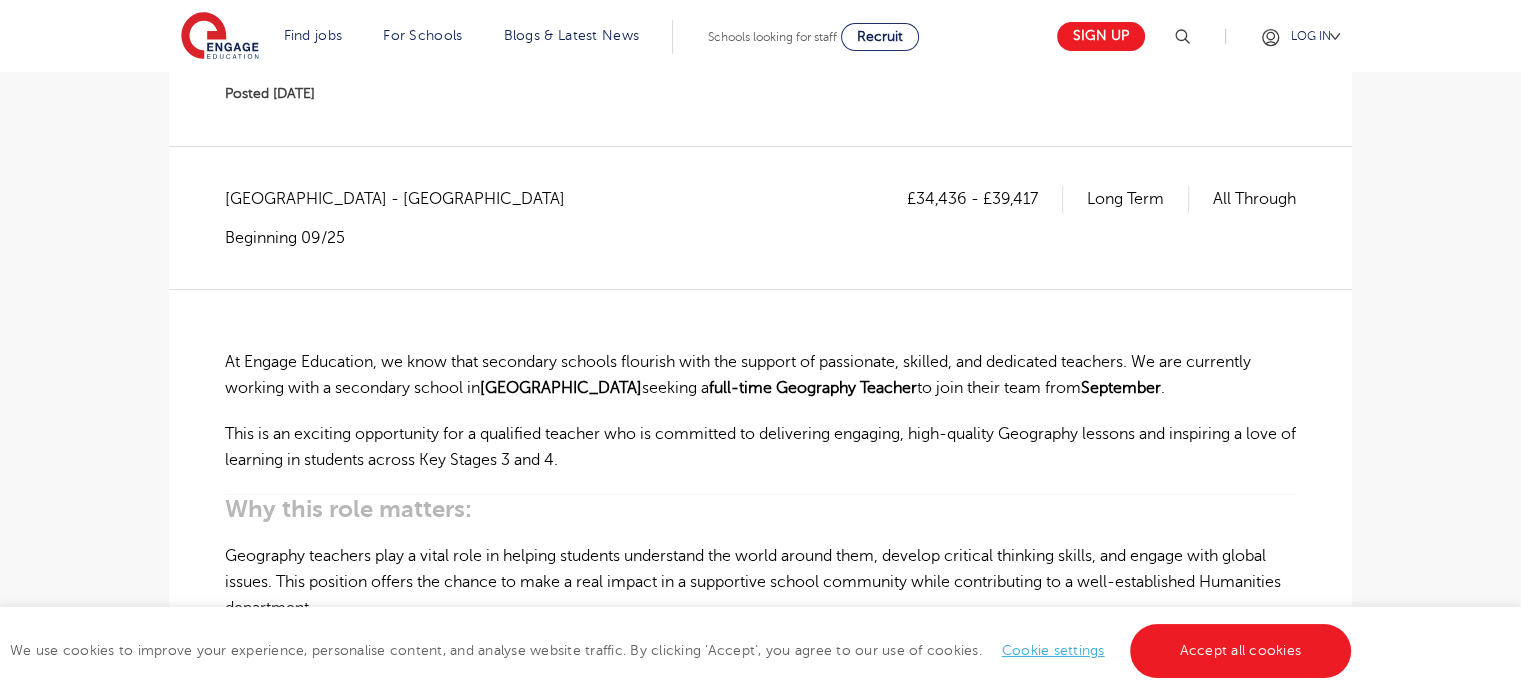 click on "Find jobs All vacancies We have one of the UK's largest database. and with hundreds of jobs added everyday. you'll be sure to find your dream role.
All jobs
Jobs by subject
Primary school roles
Secondary school roles
Support staff roles
Jobs in SEND
Non-classroom jobs
Teaching Assistant Apprenticeship
Looking to teach in the [GEOGRAPHIC_DATA]? We've supported teachers from all over the world to relocate to the [GEOGRAPHIC_DATA] to teach - no matter where you're based, we'd be delighted to help you on your journey too.
Where are you relocating from?
iday for teachers
Search by location Our reach is extensive providing you with the top roles across all of the UK
Teaching jobs in [GEOGRAPHIC_DATA]
Teaching jobs in [GEOGRAPHIC_DATA] and [GEOGRAPHIC_DATA]
Teaching jobs in [GEOGRAPHIC_DATA]
Teaching jobs in [GEOGRAPHIC_DATA]
Teaching jobs in [GEOGRAPHIC_DATA]
Teaching jobs in [GEOGRAPHIC_DATA]
Teaching jobs in [GEOGRAPHIC_DATA]
Teaching jobs in [GEOGRAPHIC_DATA]
Teaching Jobs in [GEOGRAPHIC_DATA]" at bounding box center (760, 1236) 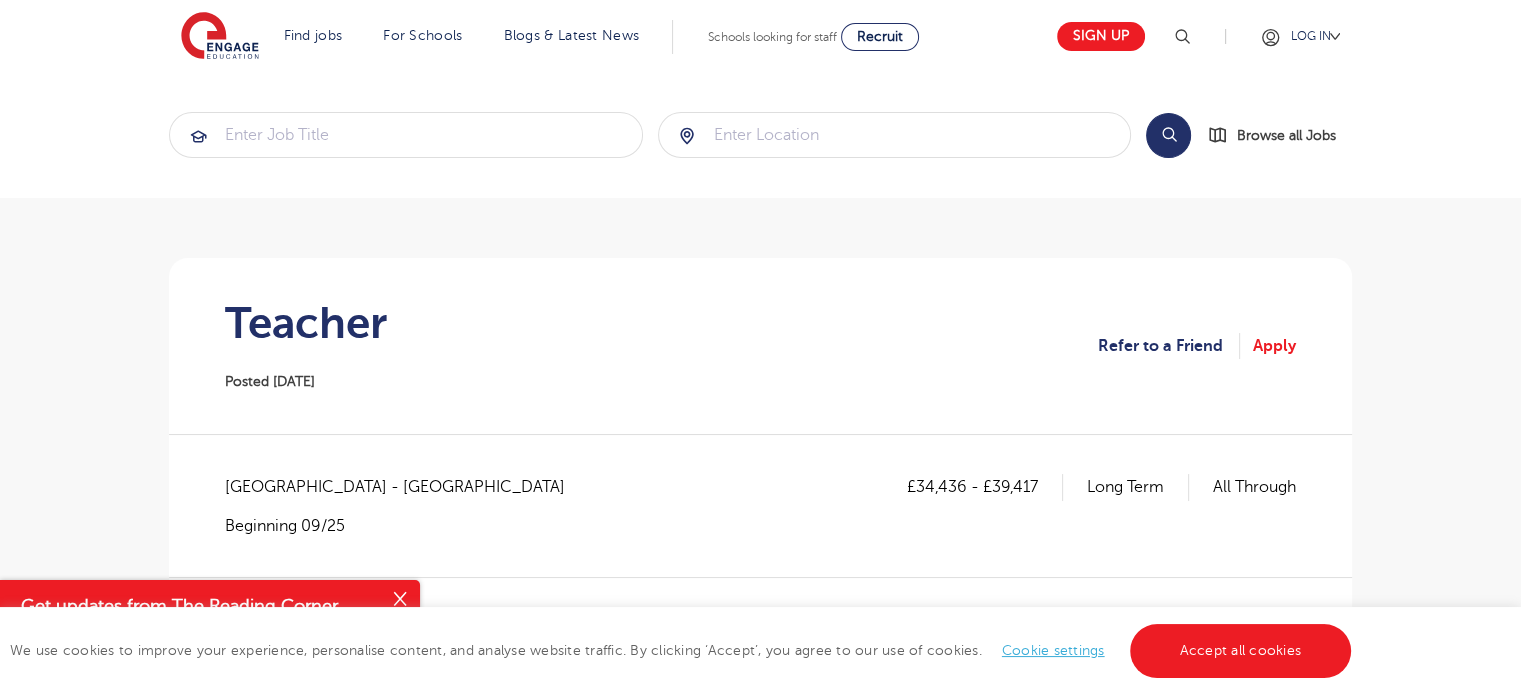 scroll, scrollTop: 288, scrollLeft: 0, axis: vertical 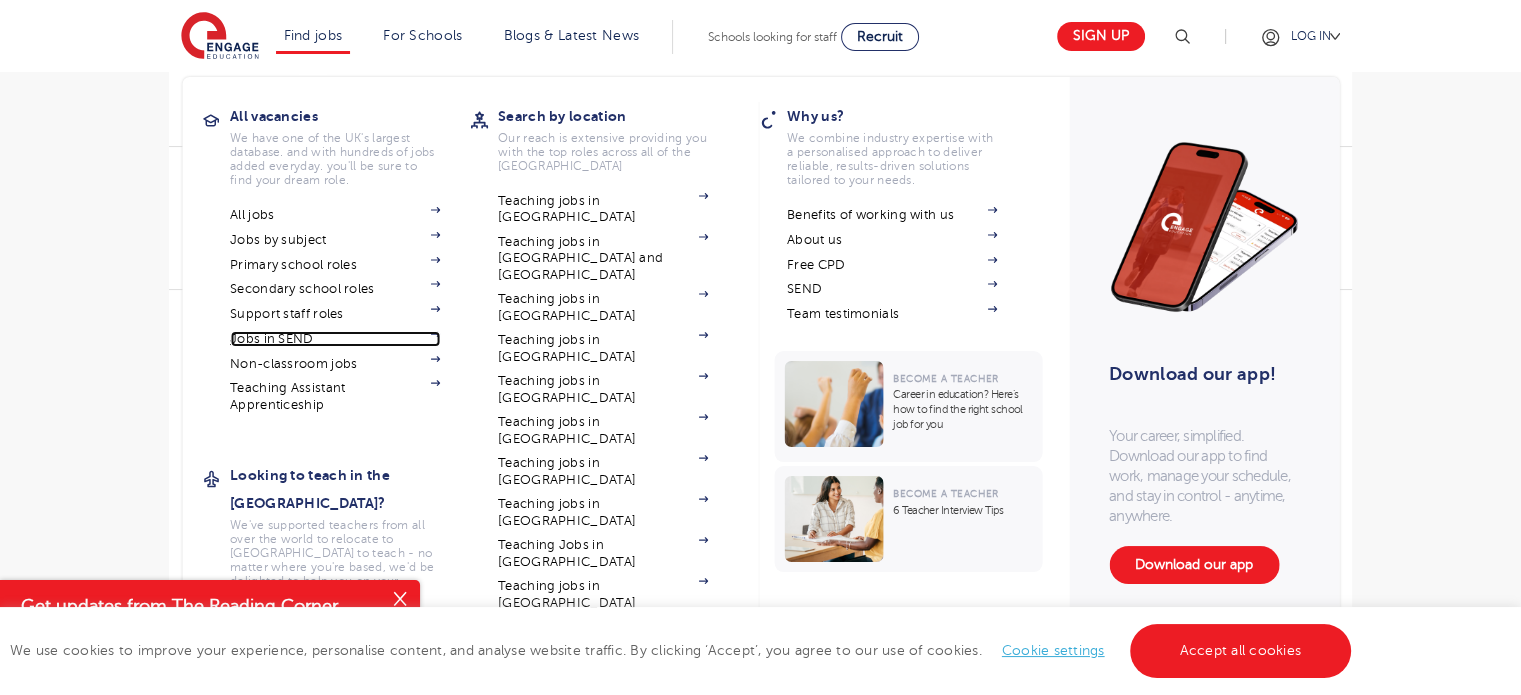 click on "Jobs in SEND" at bounding box center (335, 339) 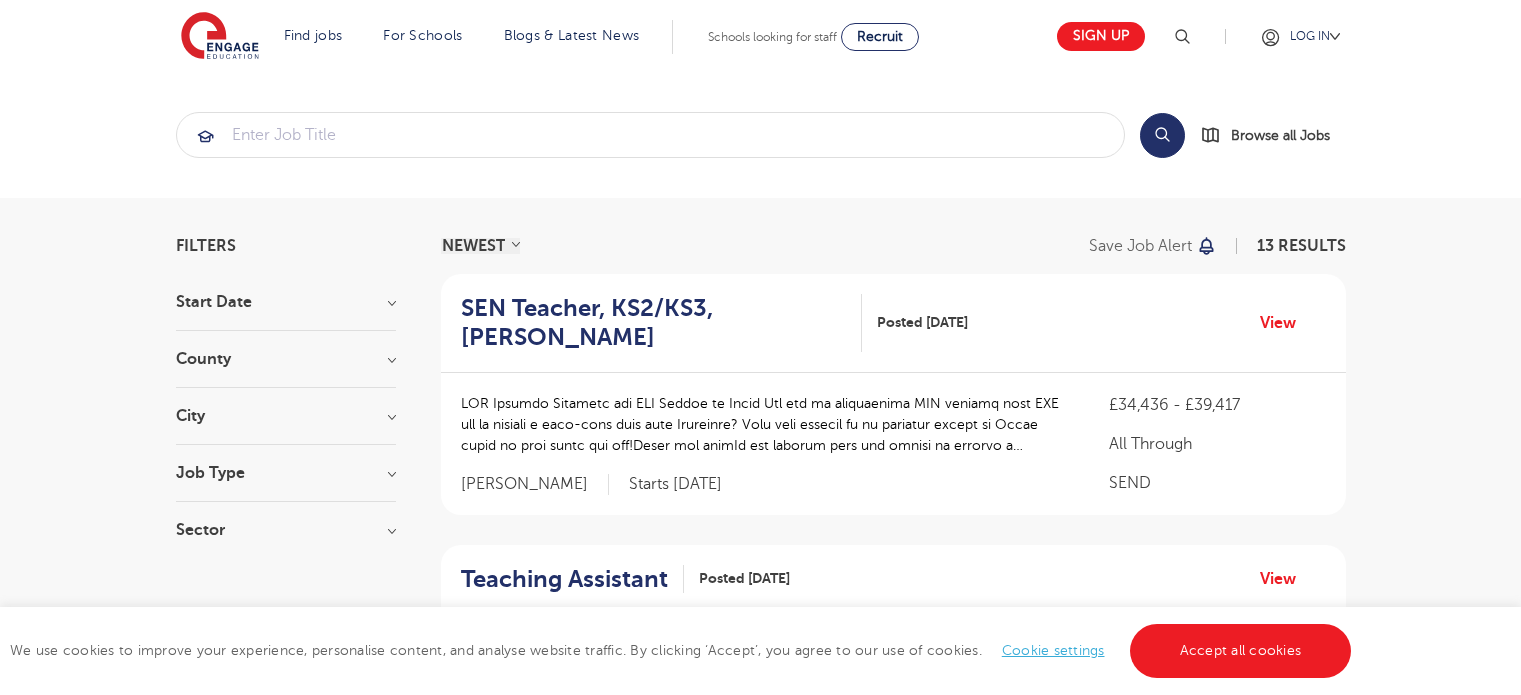 scroll, scrollTop: 0, scrollLeft: 0, axis: both 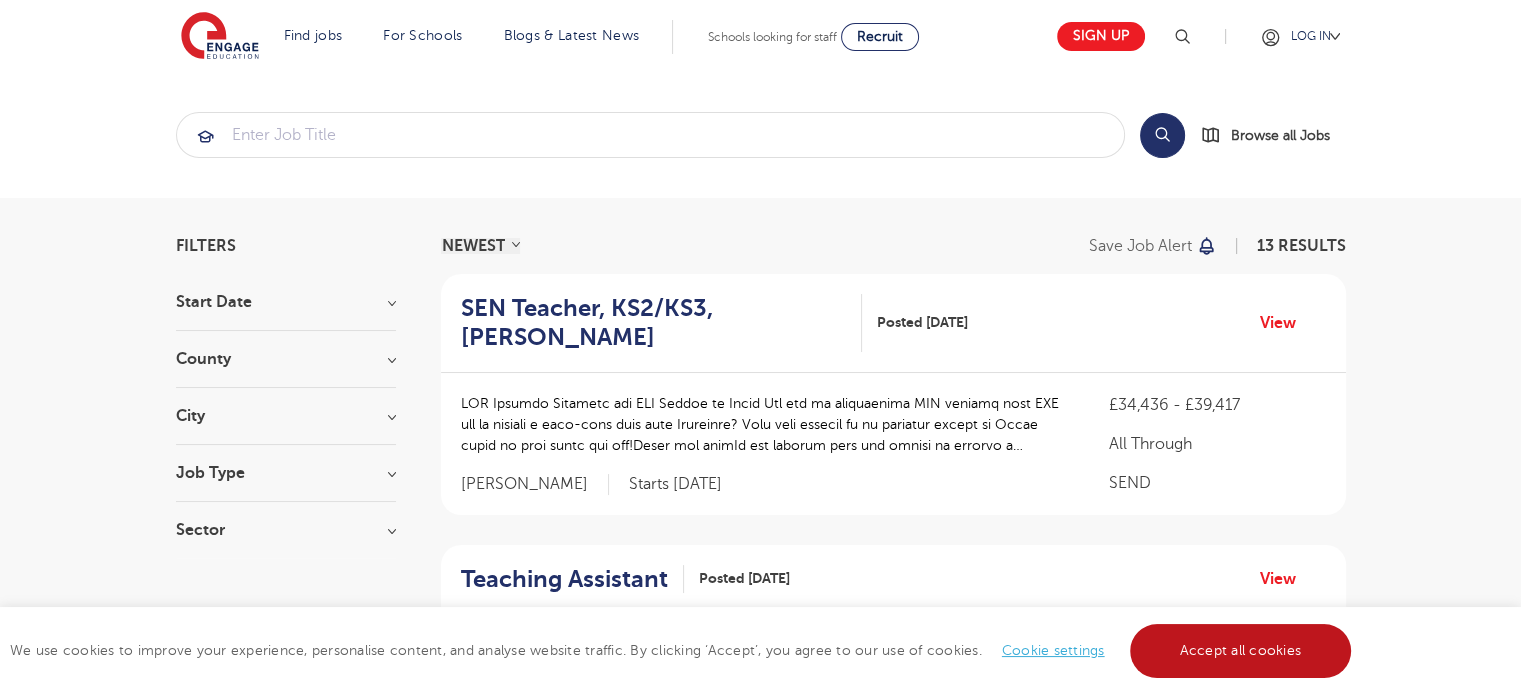 click on "Accept all cookies" at bounding box center (1241, 651) 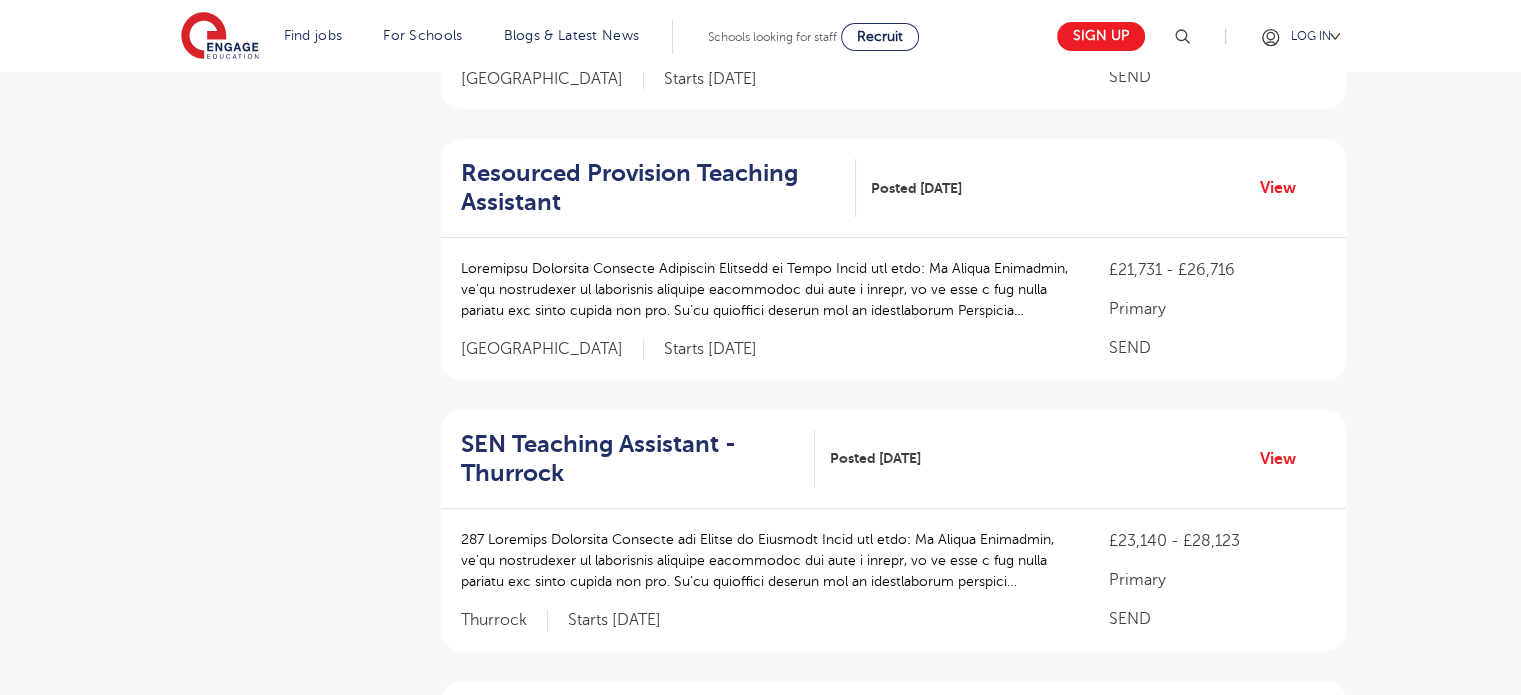 scroll, scrollTop: 726, scrollLeft: 0, axis: vertical 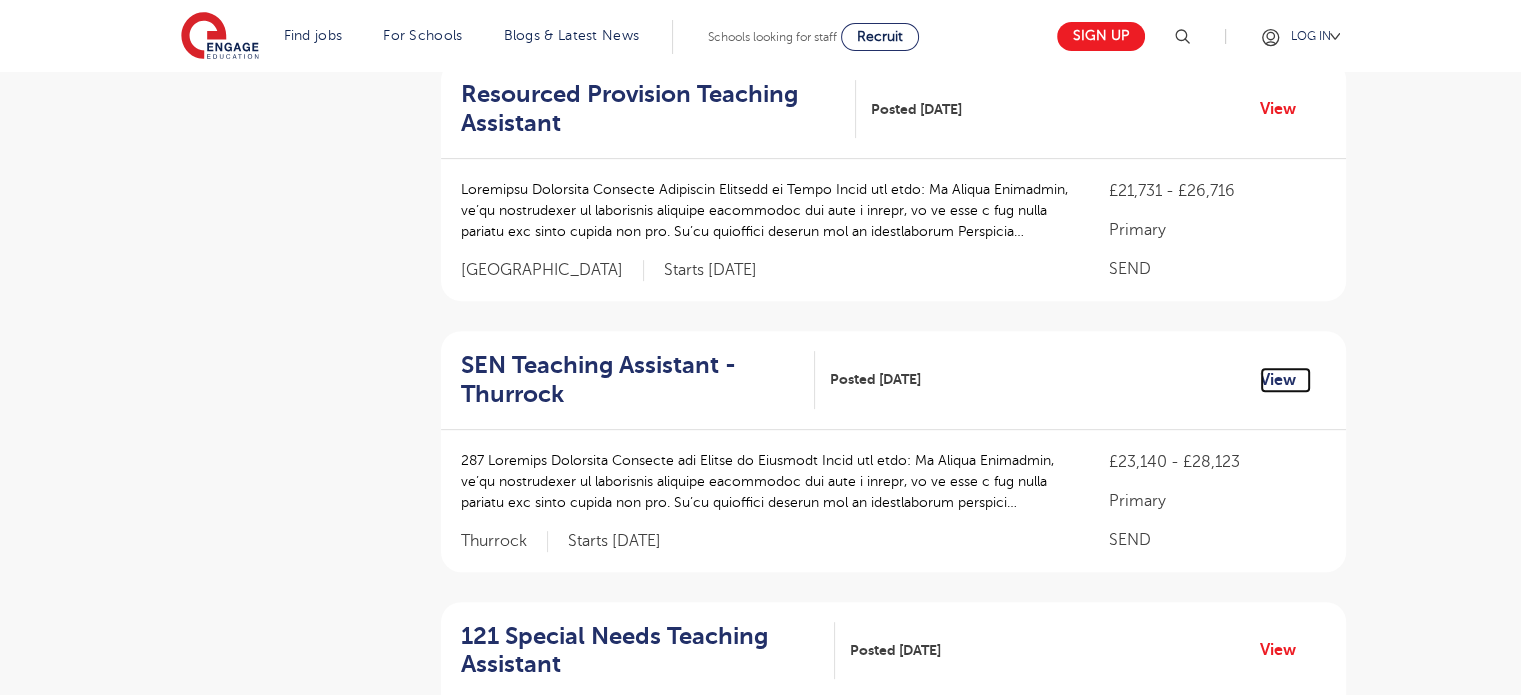 click on "View" at bounding box center (1285, 380) 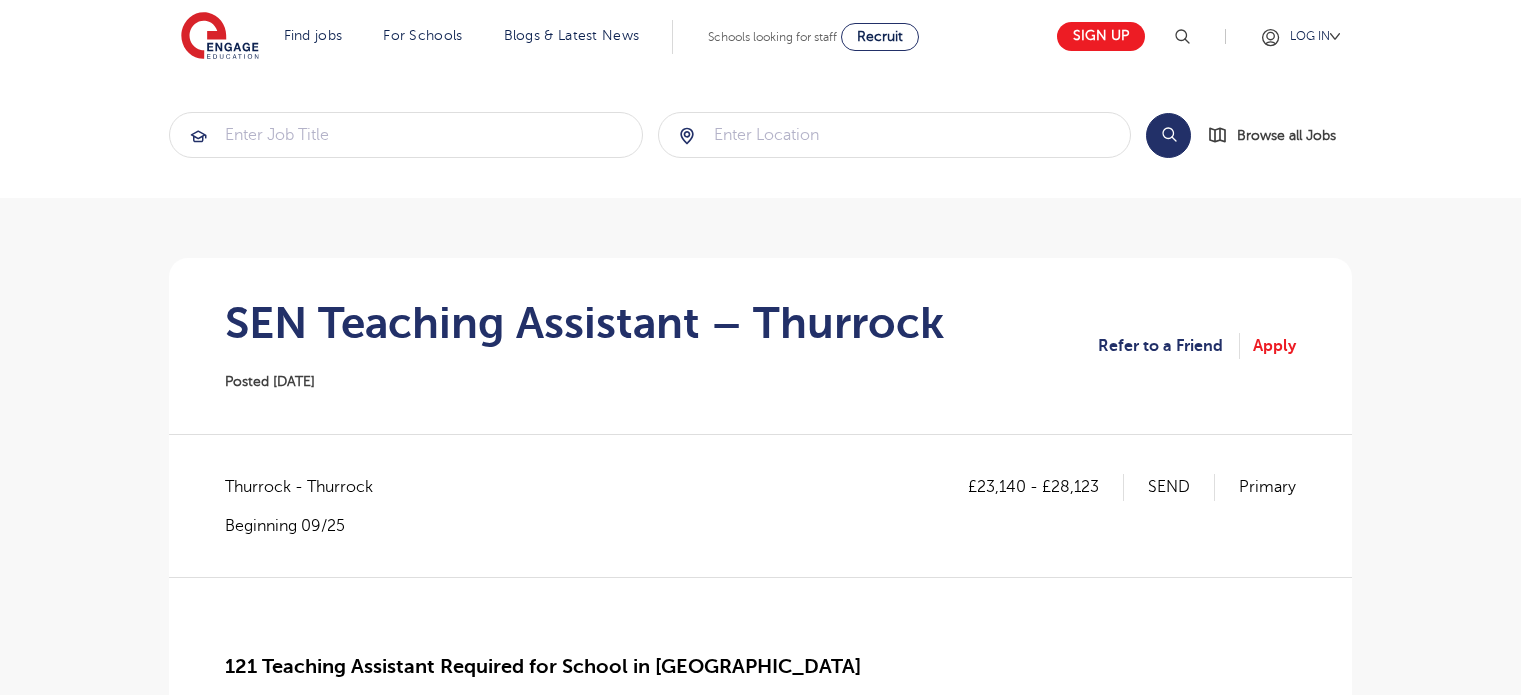 scroll, scrollTop: 0, scrollLeft: 0, axis: both 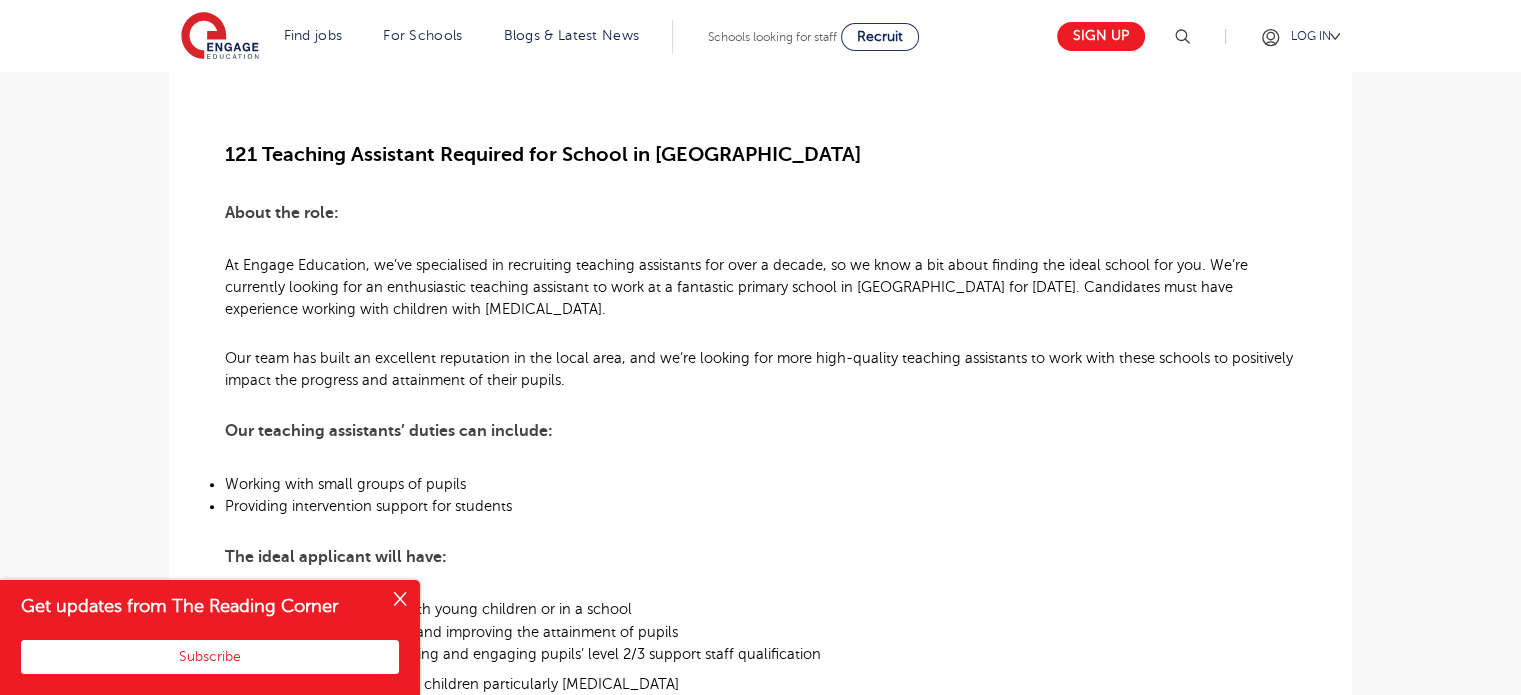 drag, startPoint x: 1529, startPoint y: 135, endPoint x: 1518, endPoint y: 256, distance: 121.49897 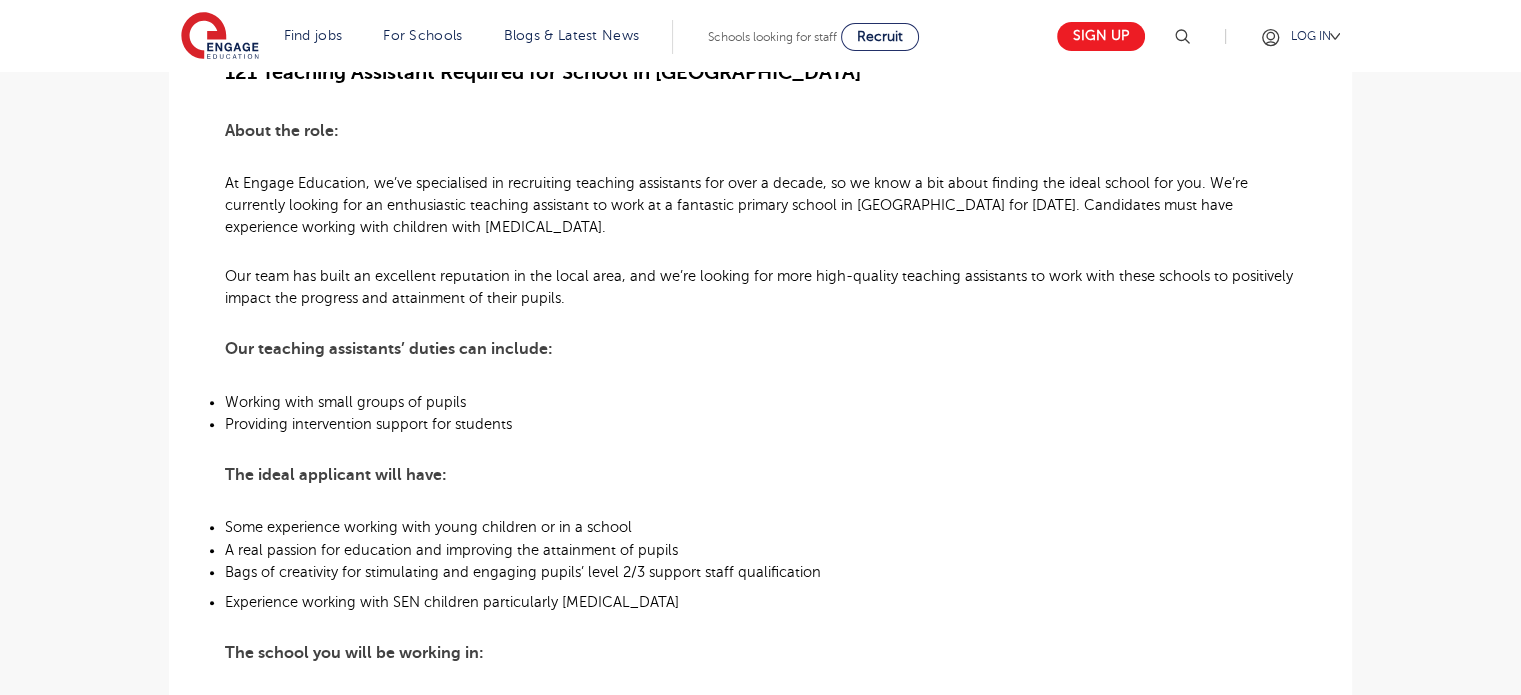scroll, scrollTop: 620, scrollLeft: 0, axis: vertical 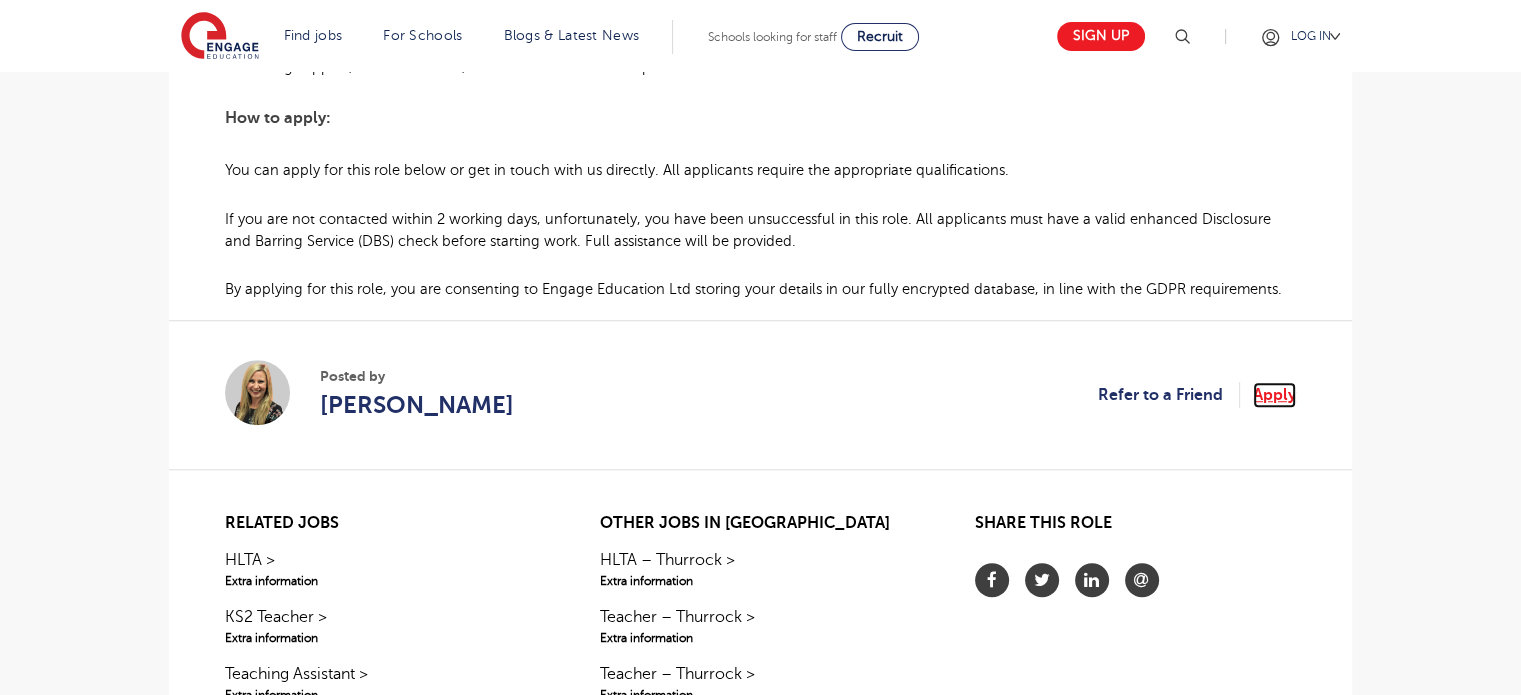 click on "Apply" at bounding box center [1274, 395] 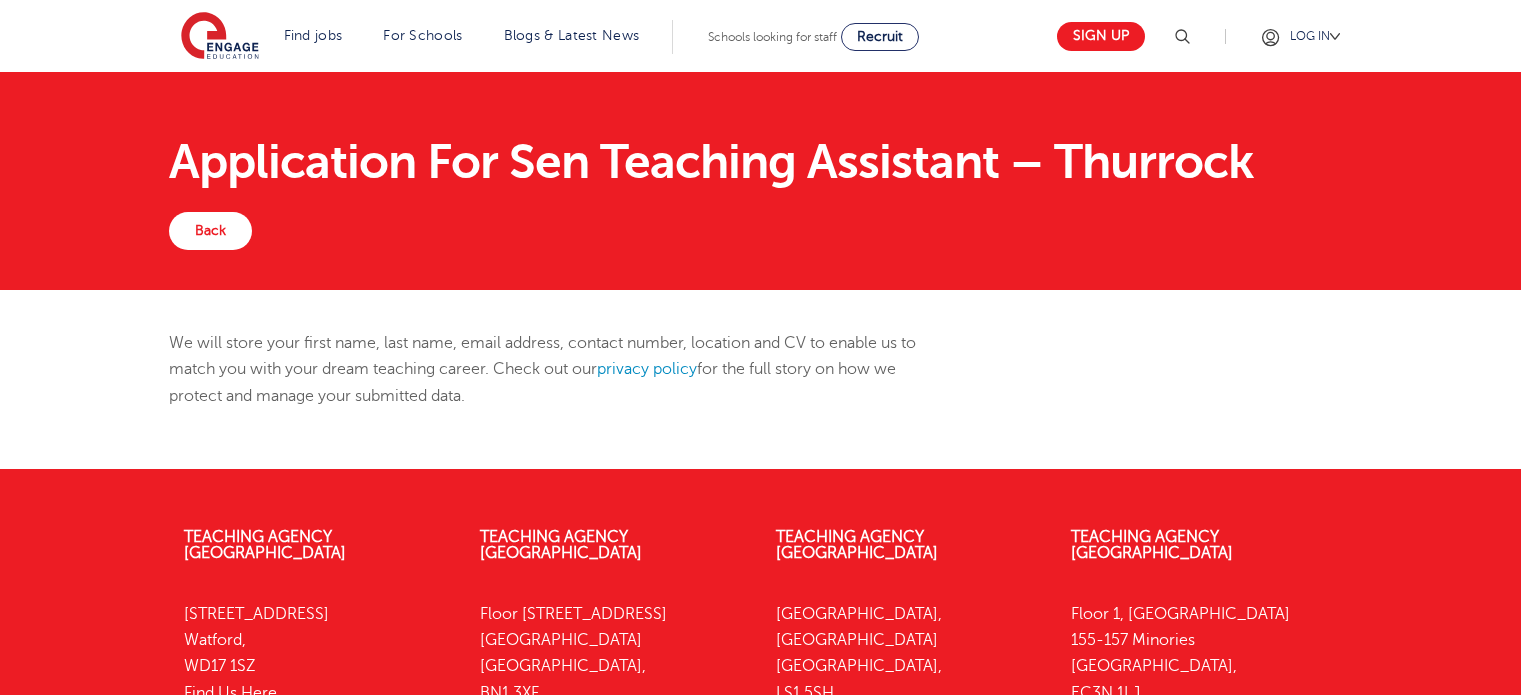 scroll, scrollTop: 0, scrollLeft: 0, axis: both 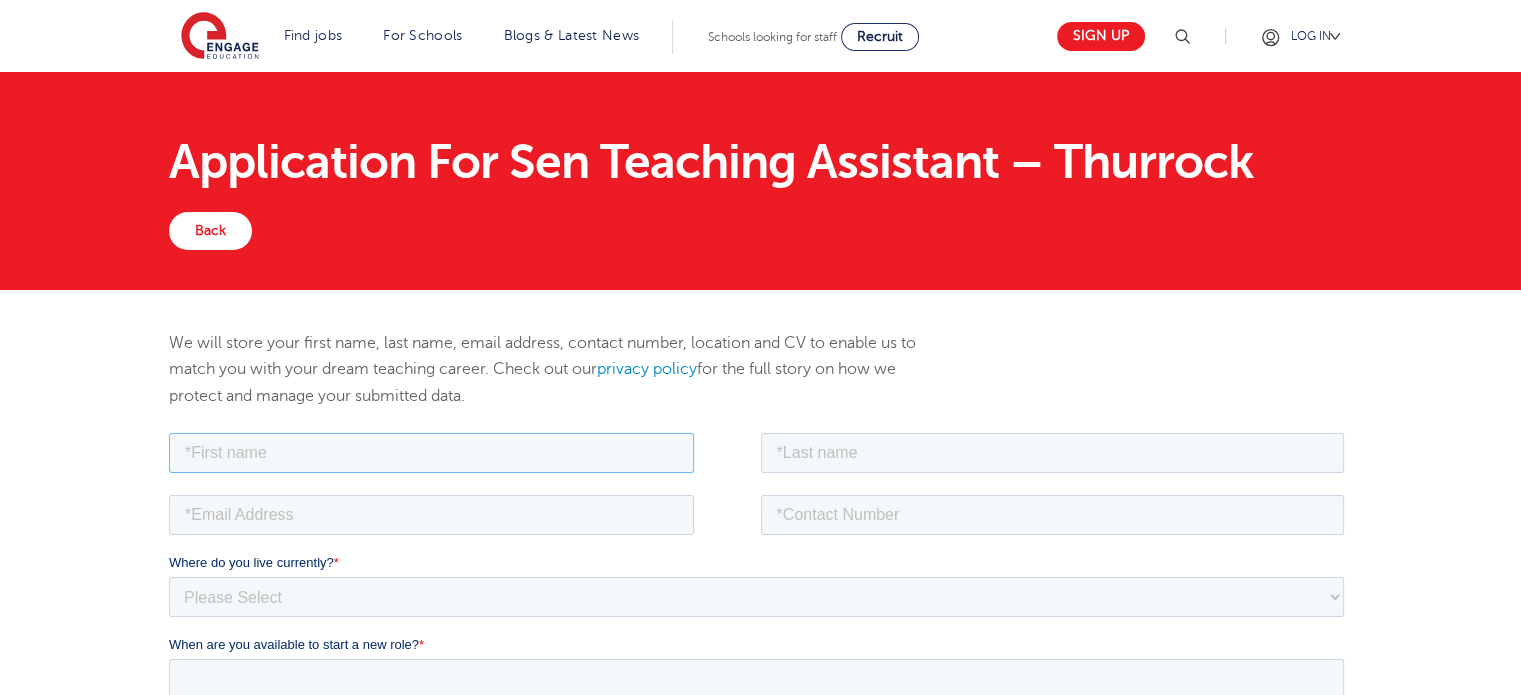 click at bounding box center (431, 452) 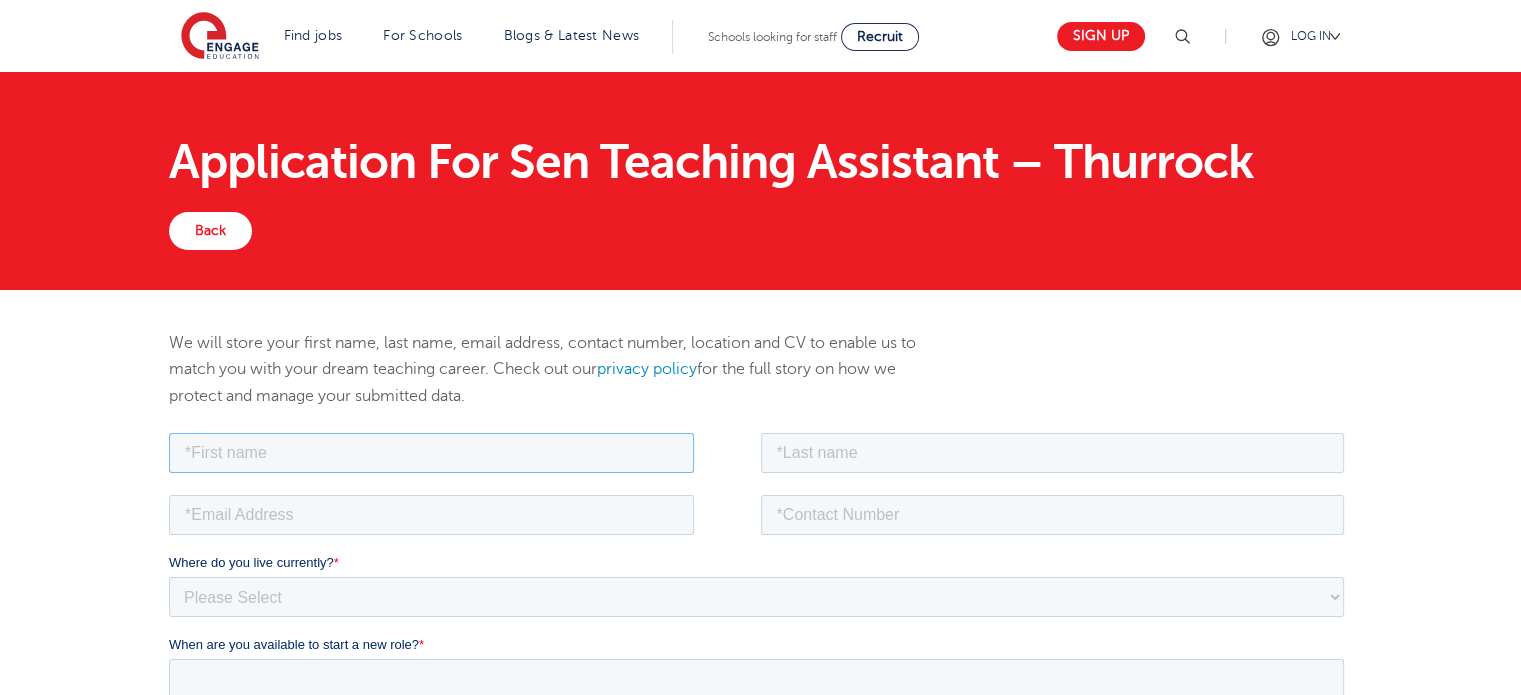 type on "[PERSON_NAME]" 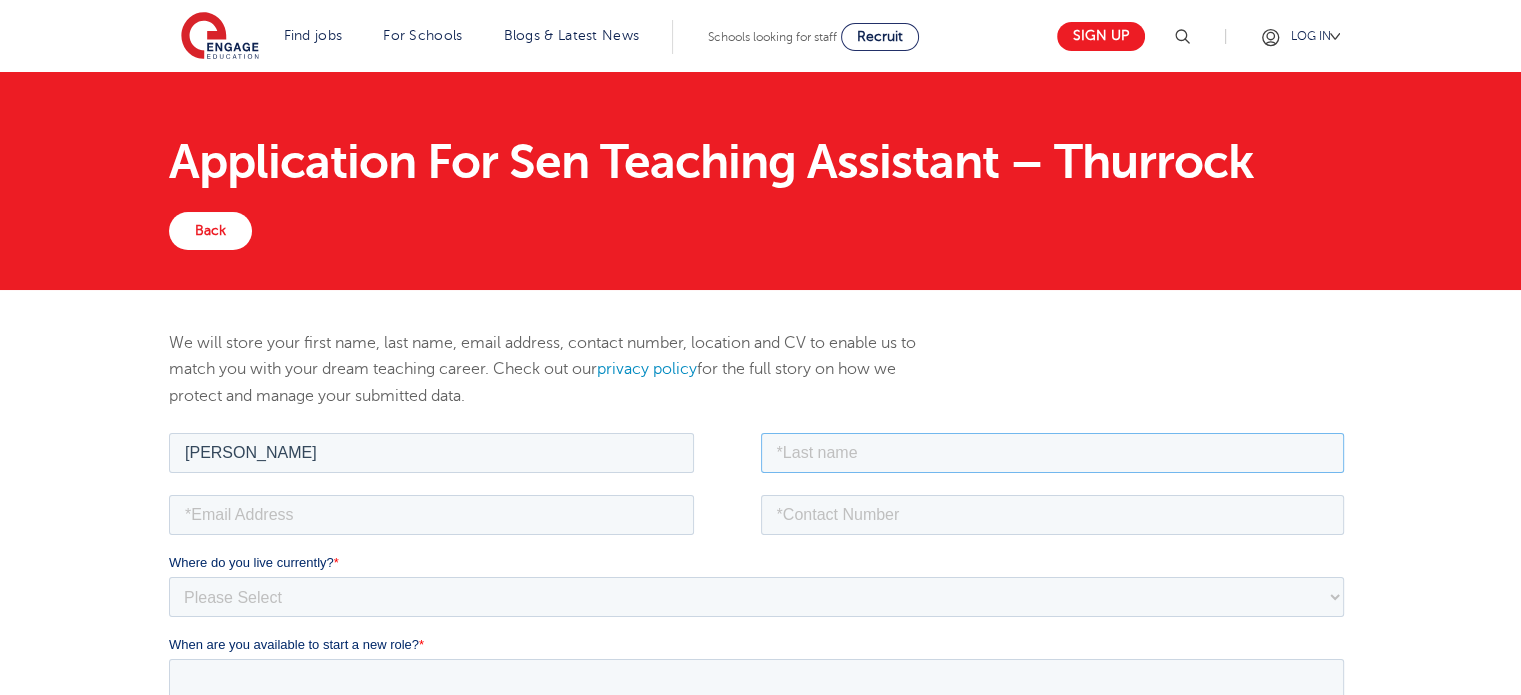 type on "Ssejjemba" 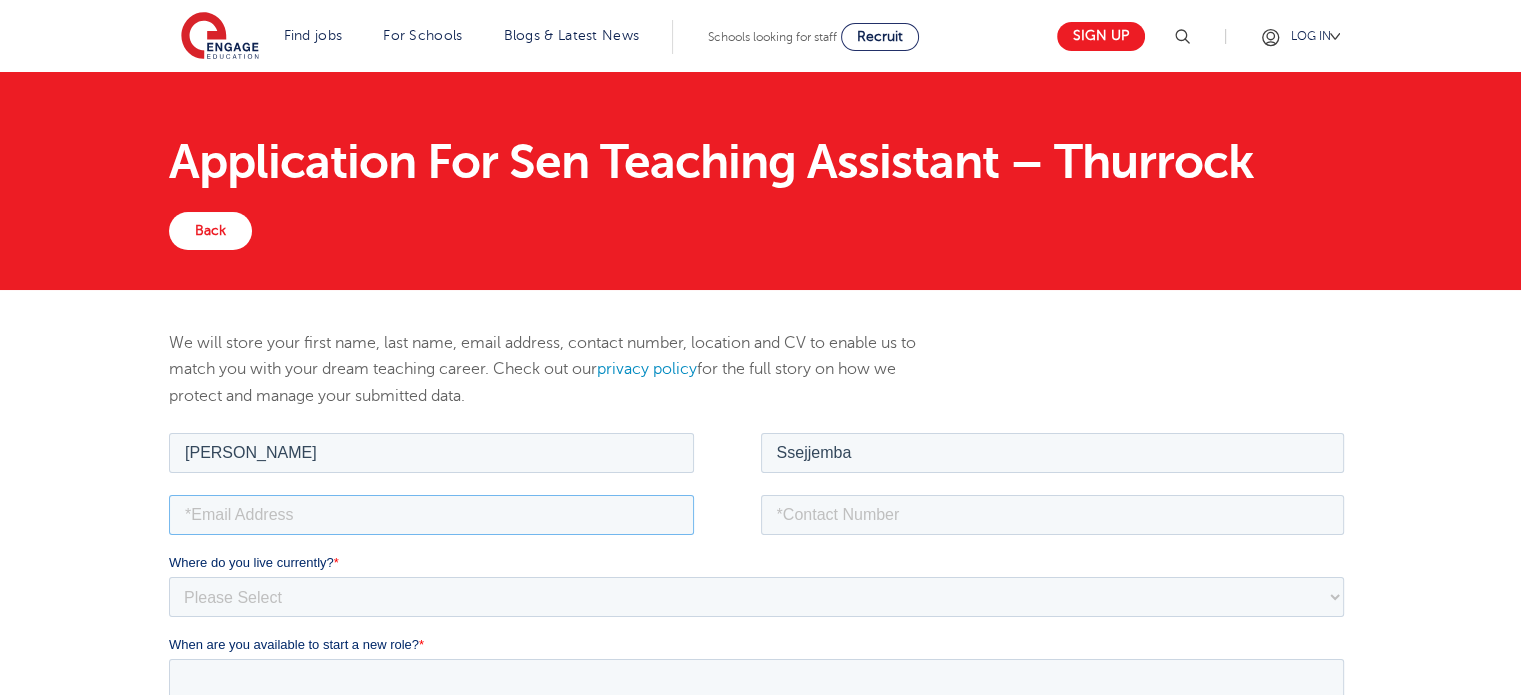 type on "bukirwaloyce@gmail.com" 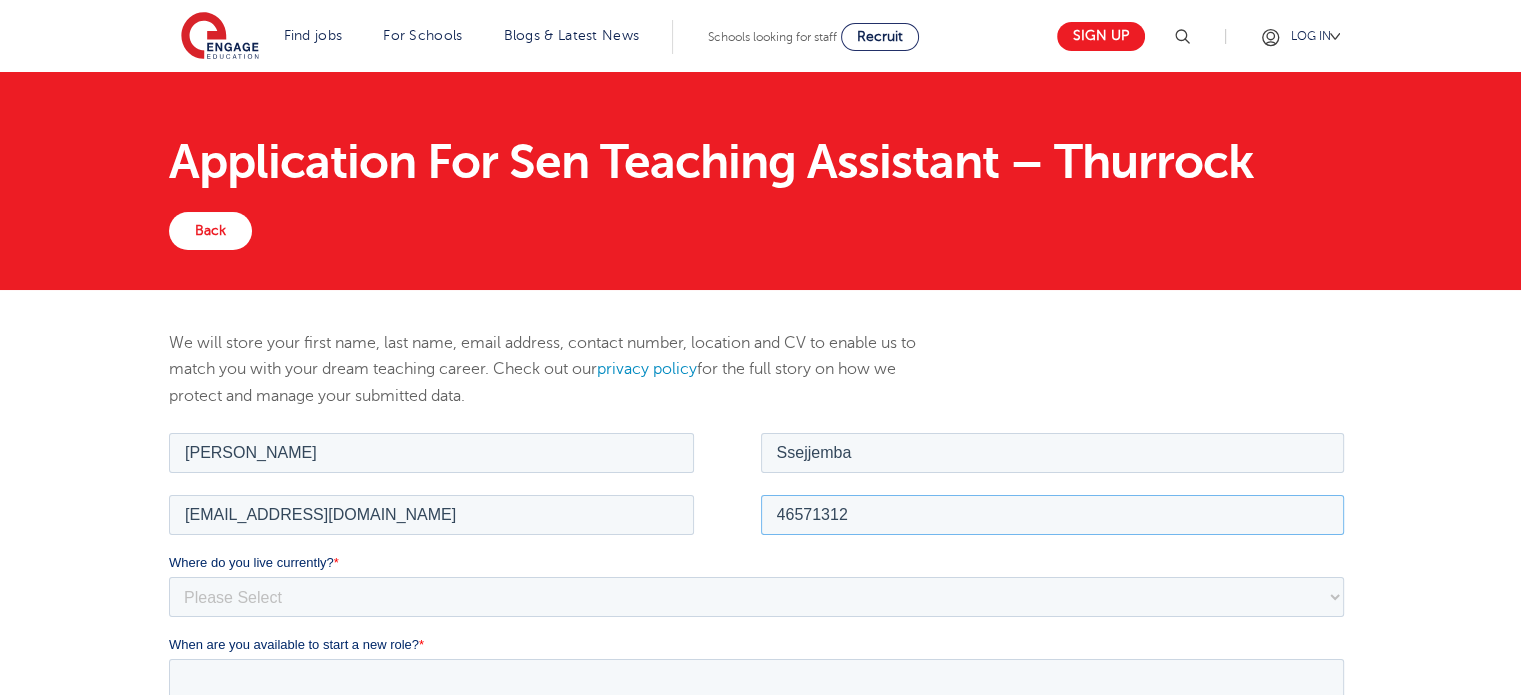 click on "46571312" at bounding box center (1053, 514) 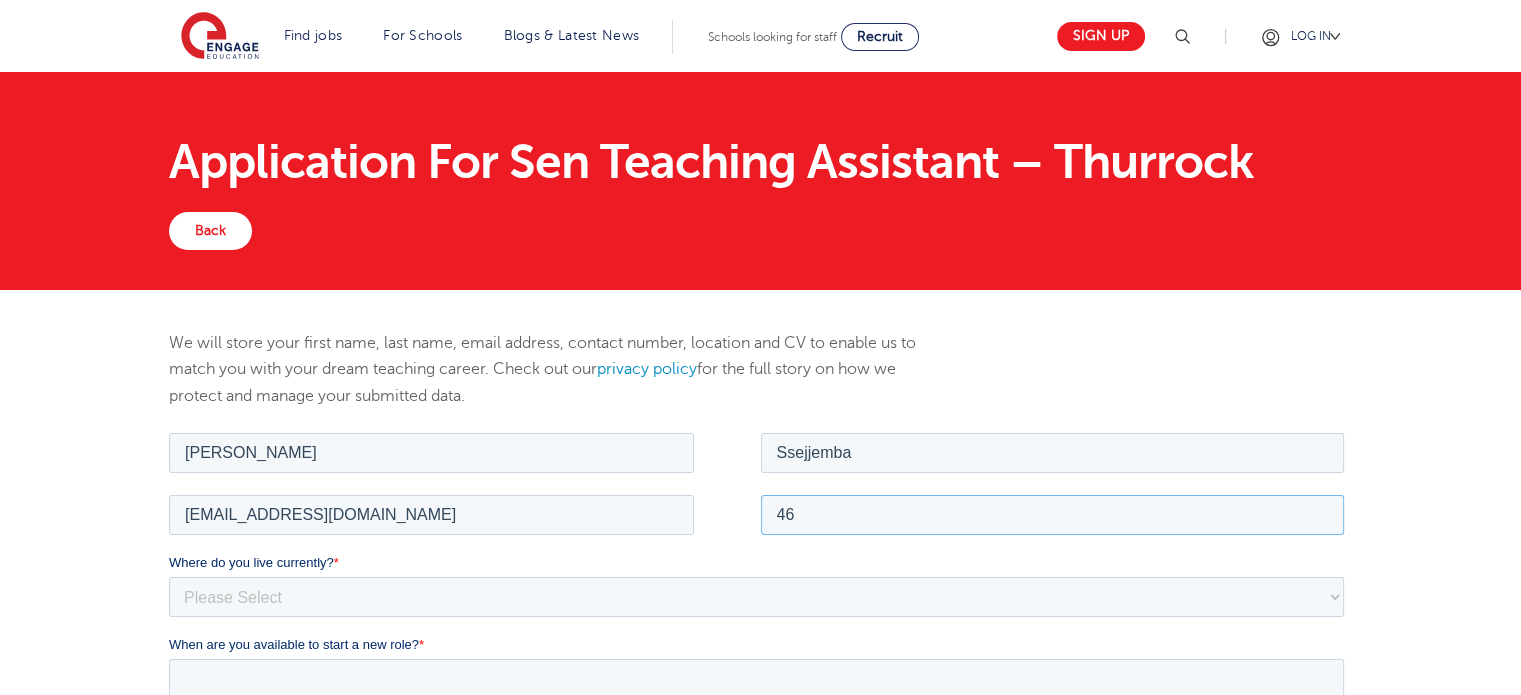 type on "4" 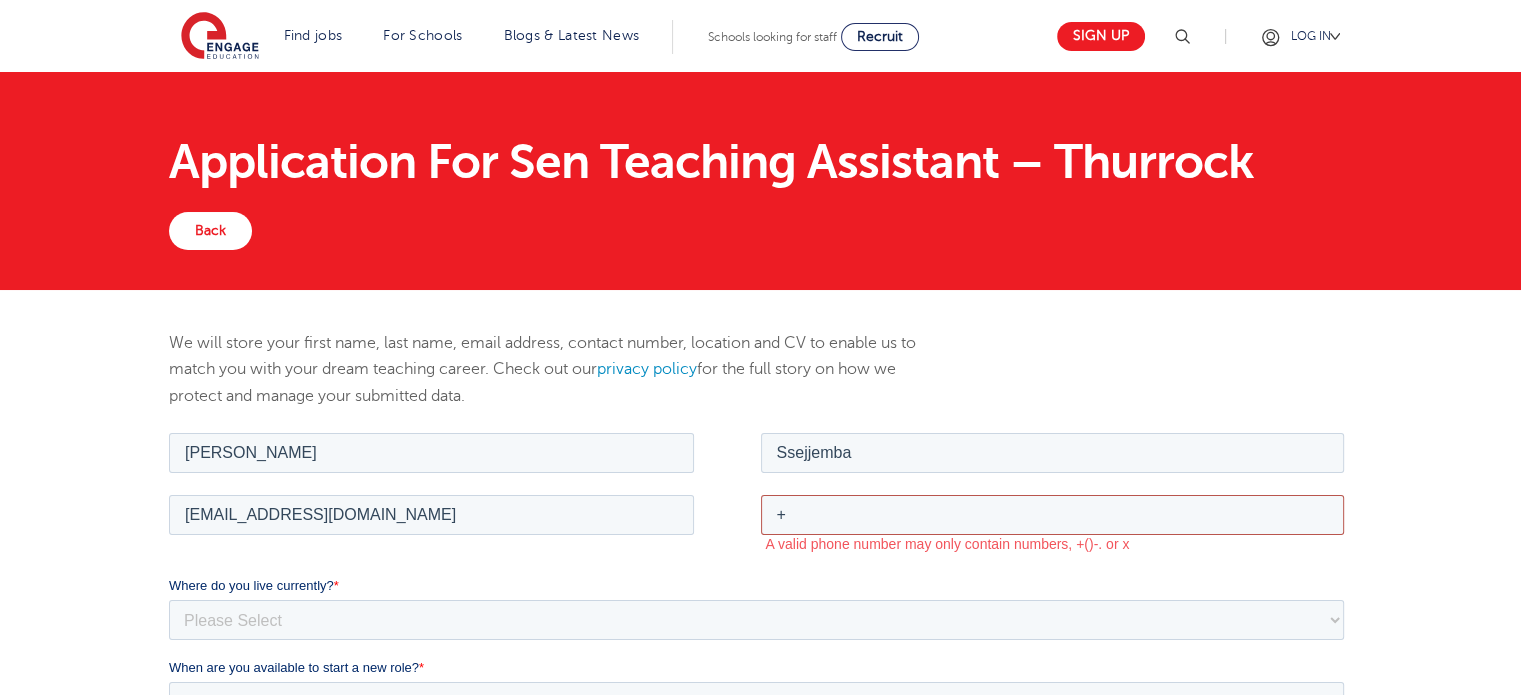 type on "+256785906254" 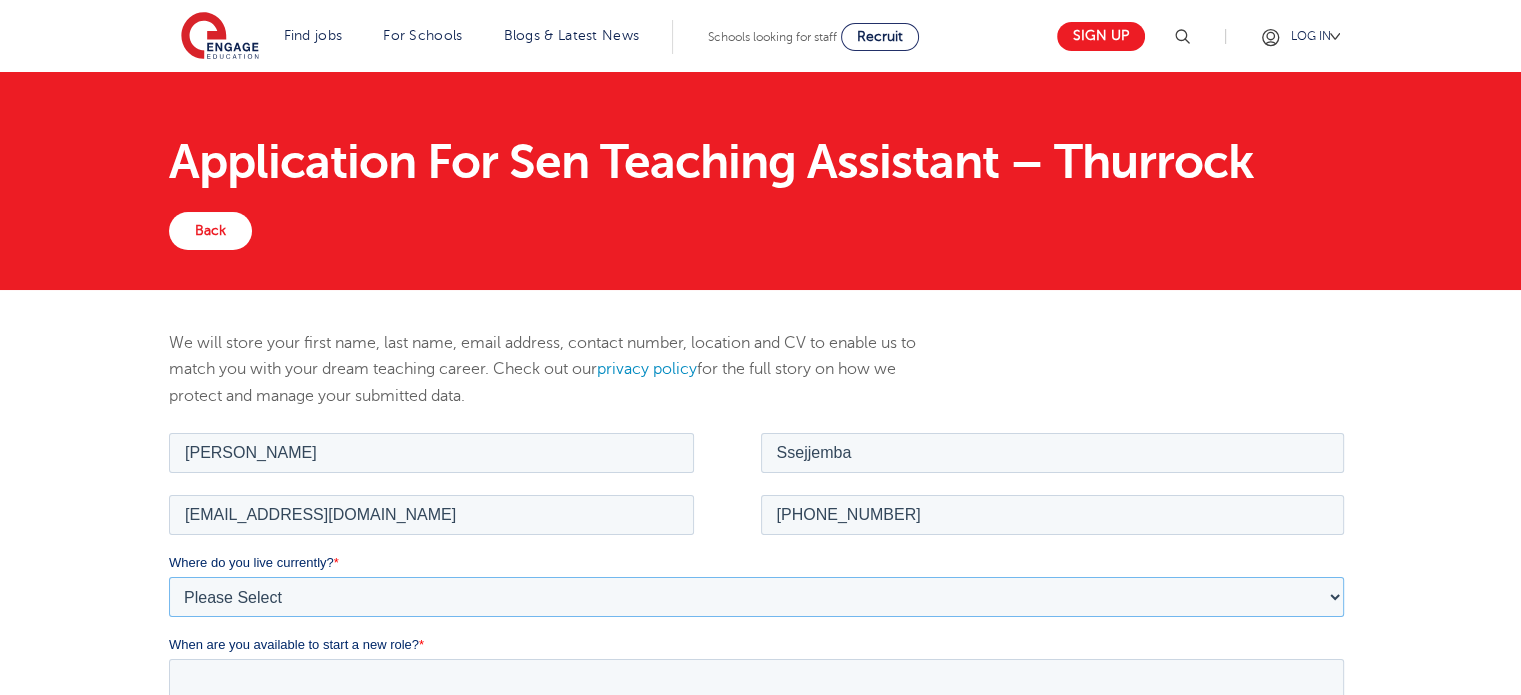 click on "Please Select UK Canada Ireland Australia New Zealand Europe USA South Africa Jamaica Africa Asia Middle East South America Caribbean" at bounding box center (756, 596) 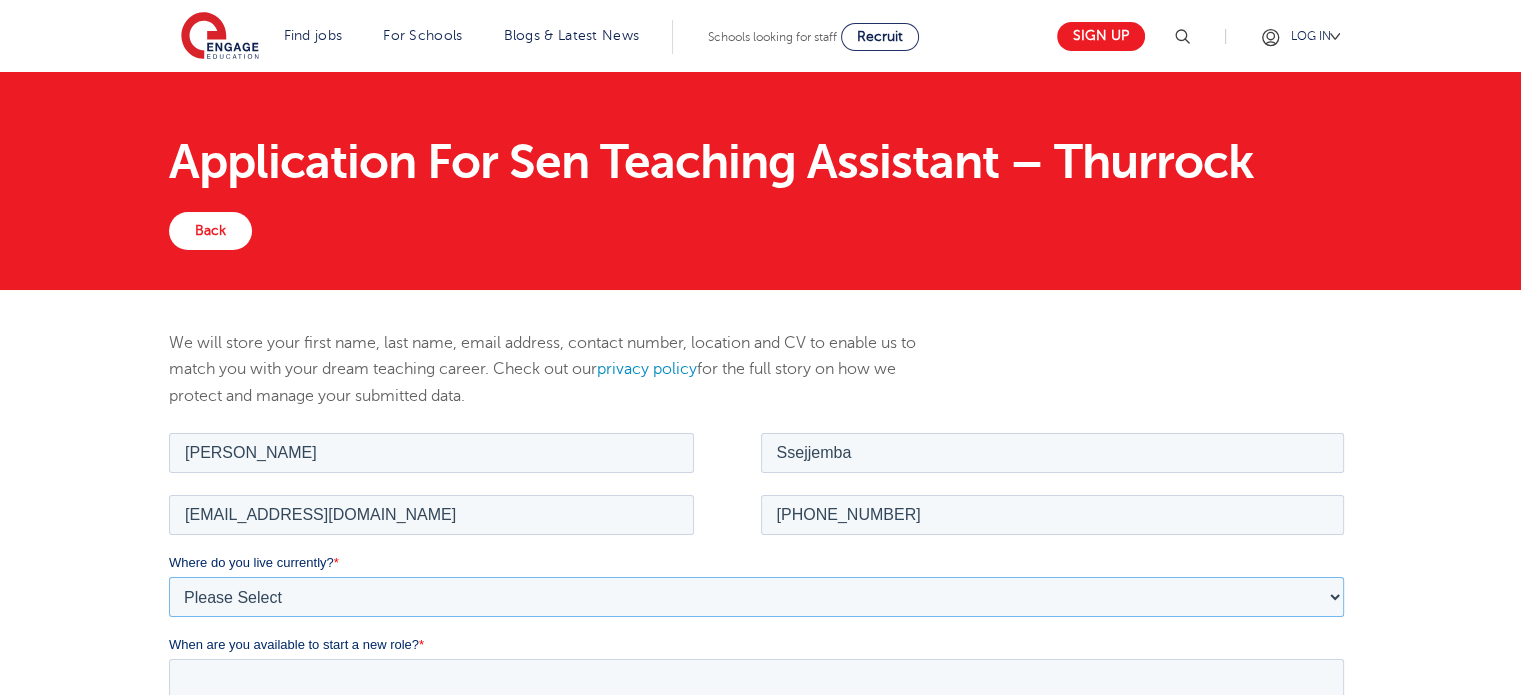 select on "Africa" 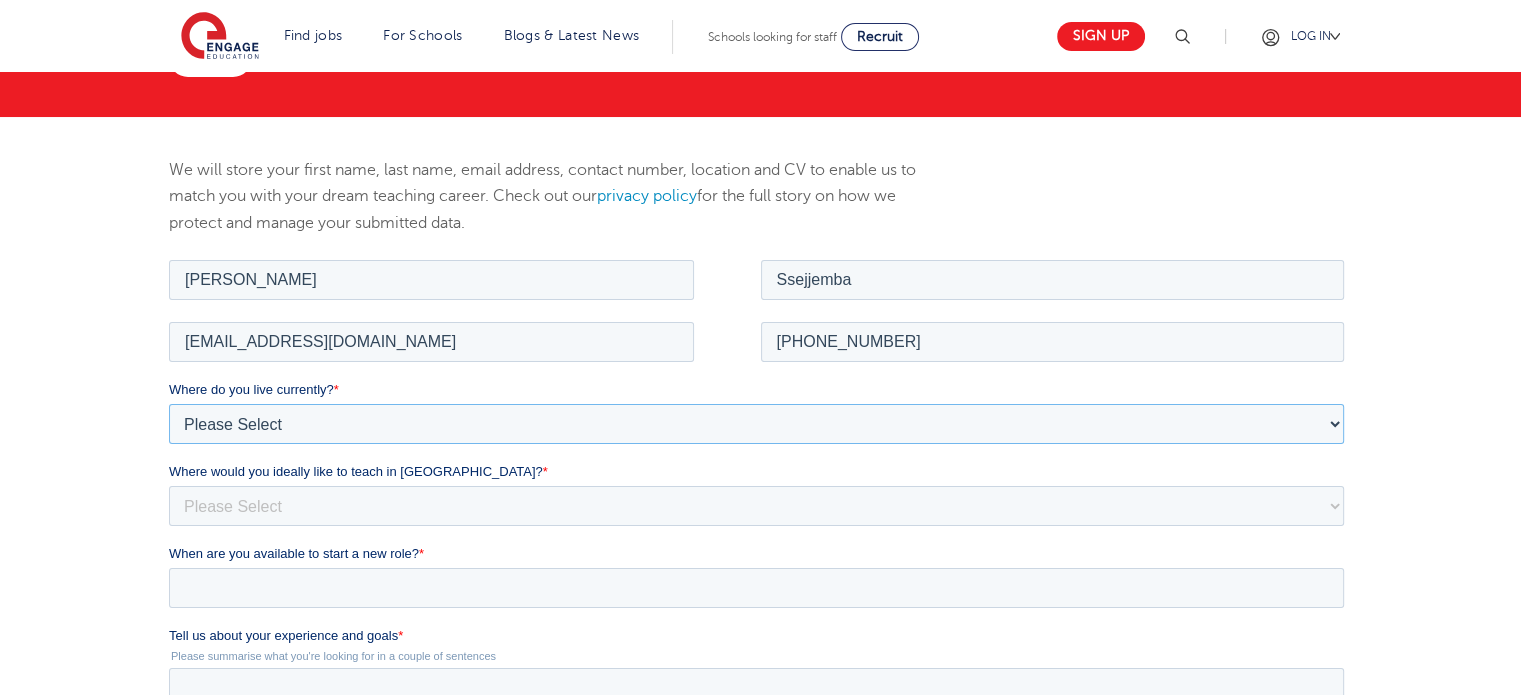 scroll, scrollTop: 346, scrollLeft: 0, axis: vertical 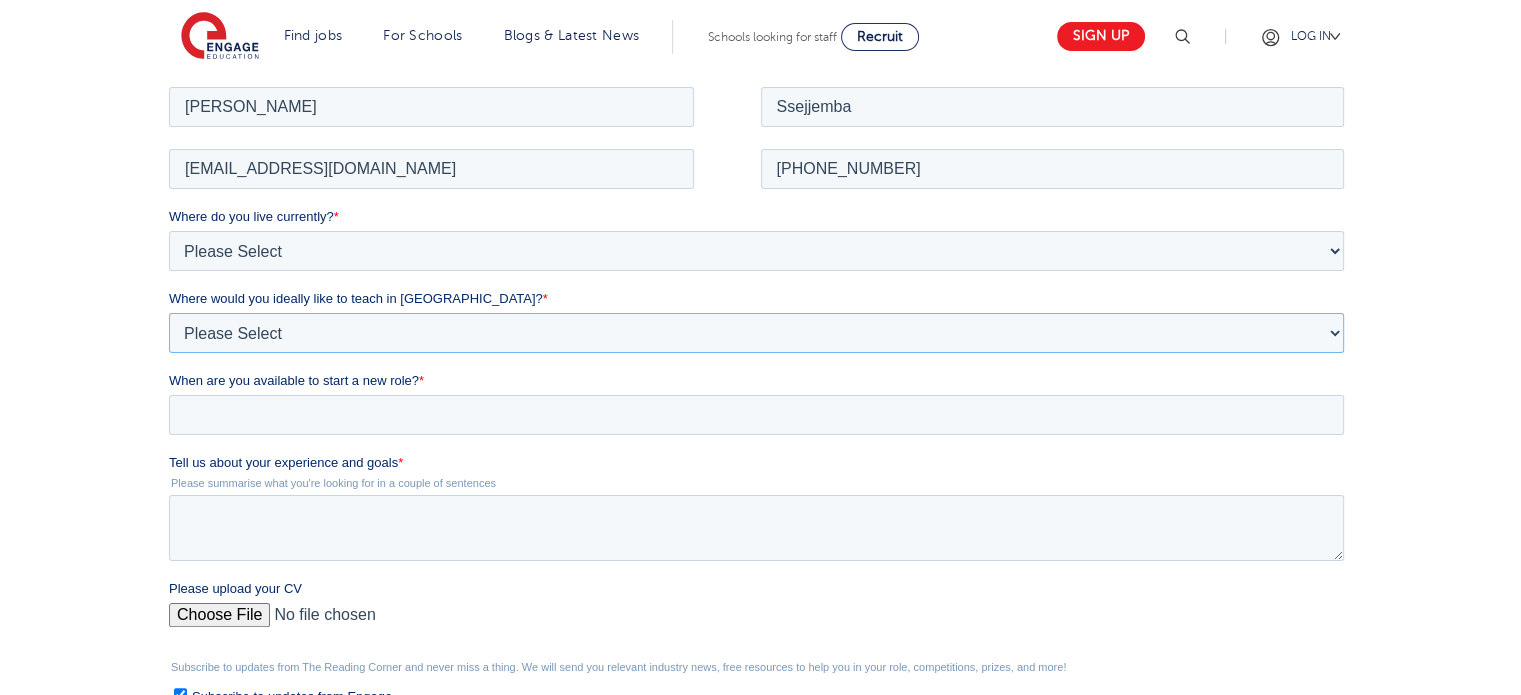 click on "Please Select I'm flexible! London Any city in England Greater London/Home Counties Somewhere more rural" at bounding box center [756, 332] 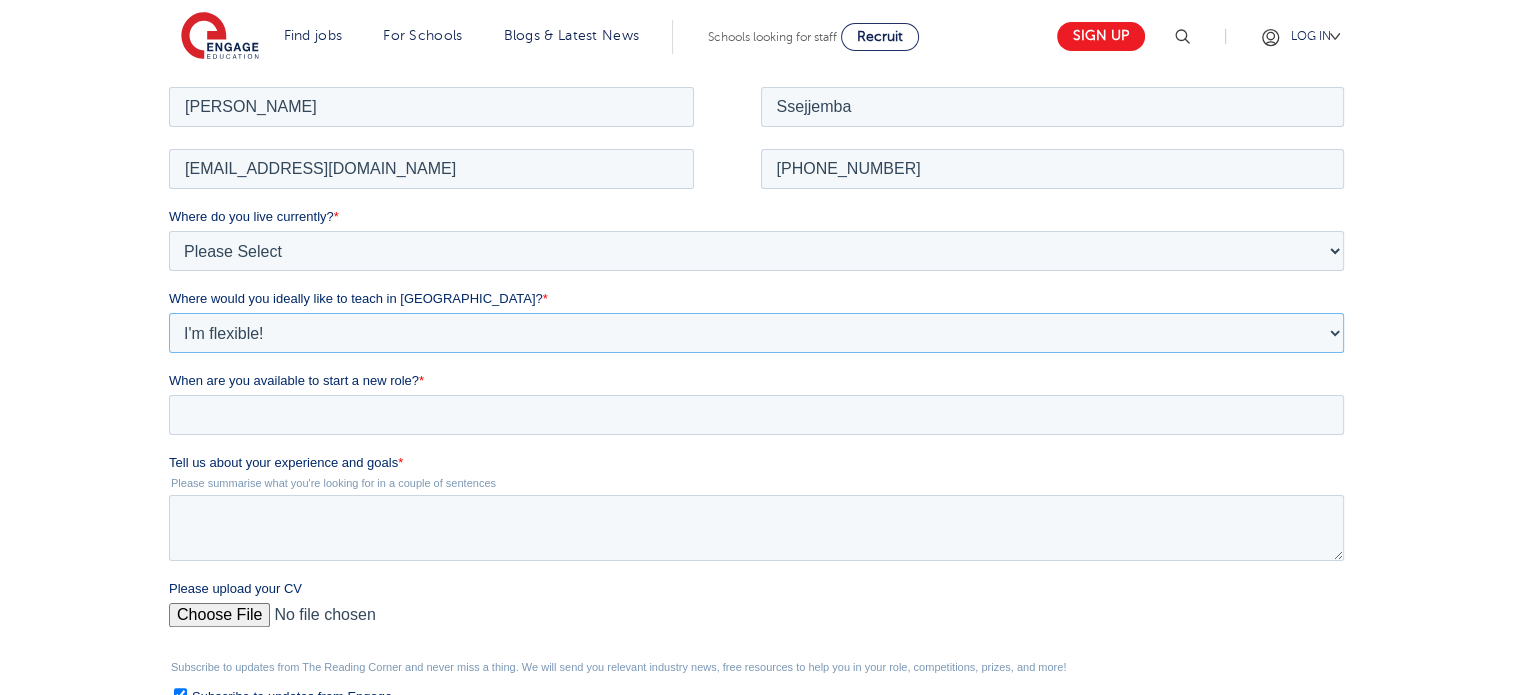 click on "Please Select I'm flexible! London Any city in England Greater London/Home Counties Somewhere more rural" at bounding box center [756, 332] 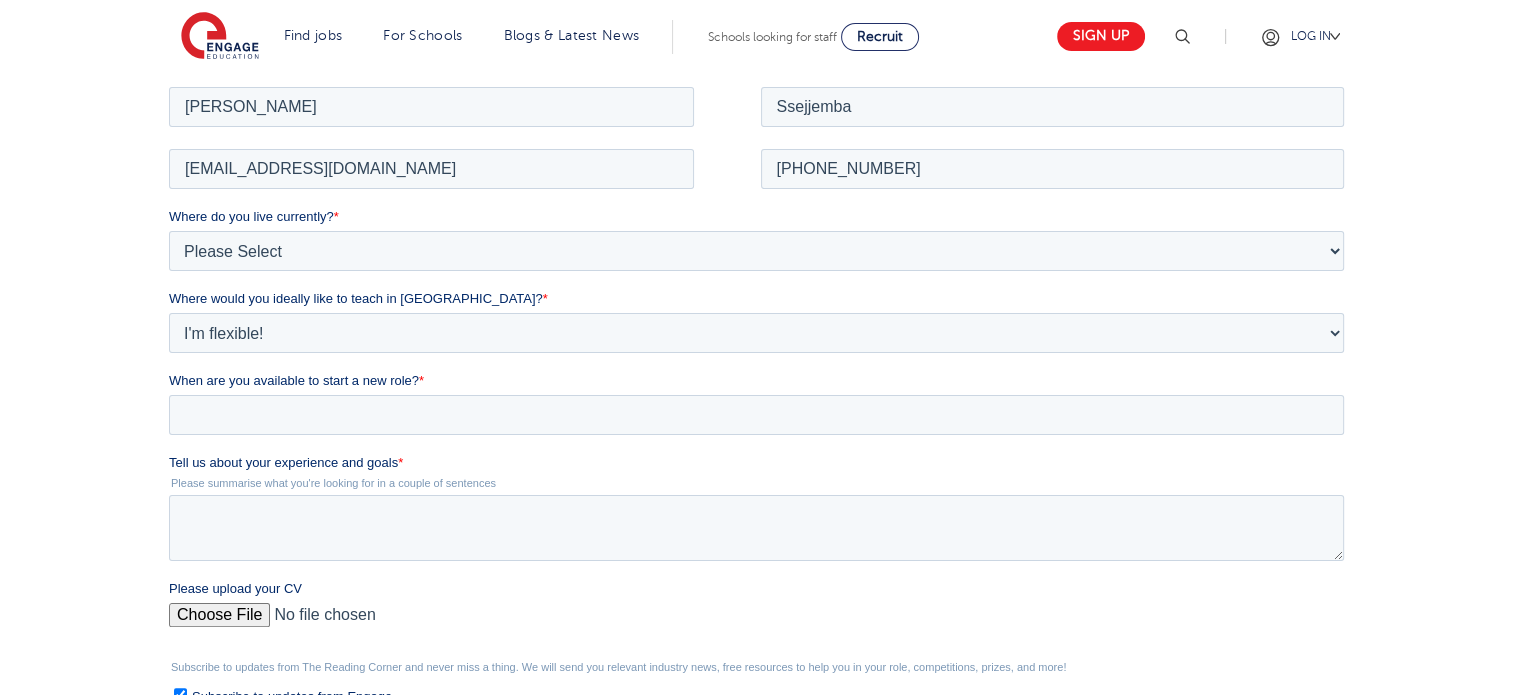 click on "Please upload your CV" at bounding box center (756, 622) 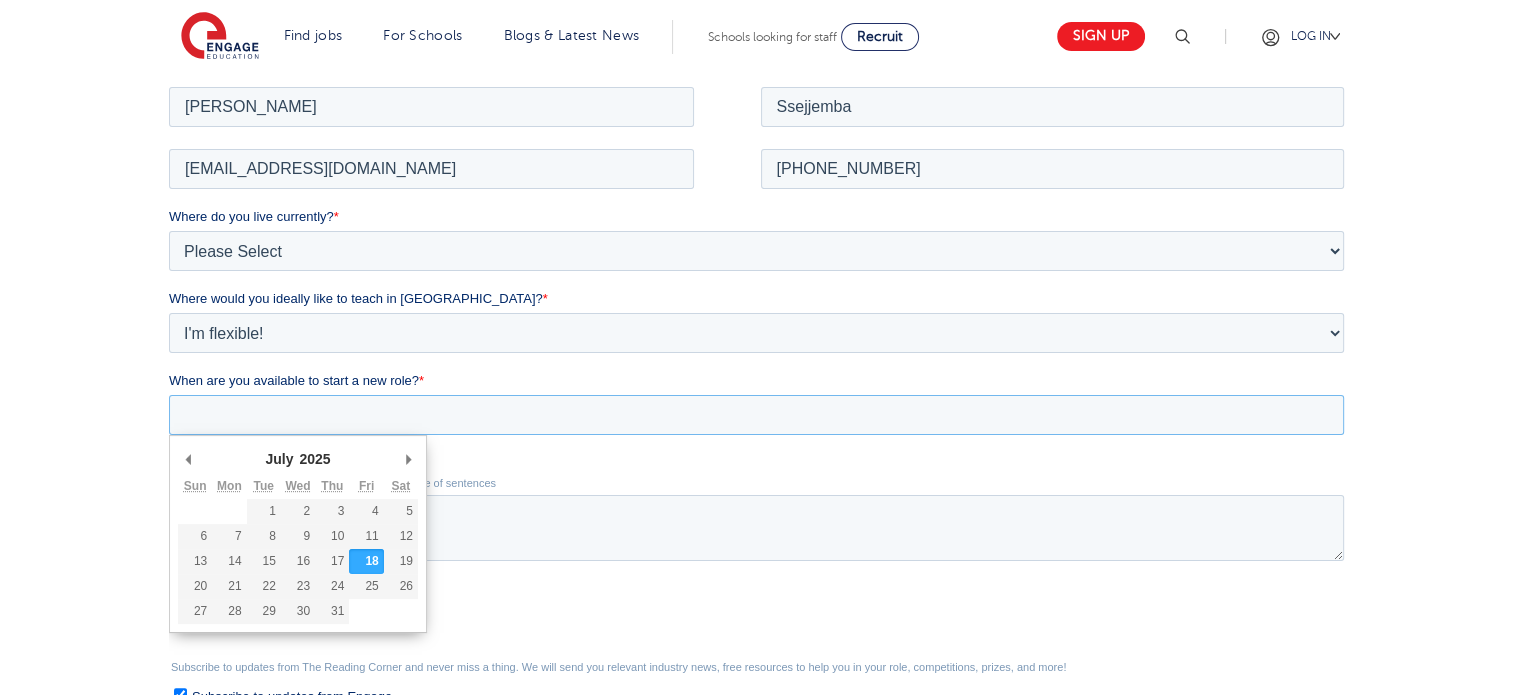 click on "When are you available to start a new role? *" at bounding box center (756, 414) 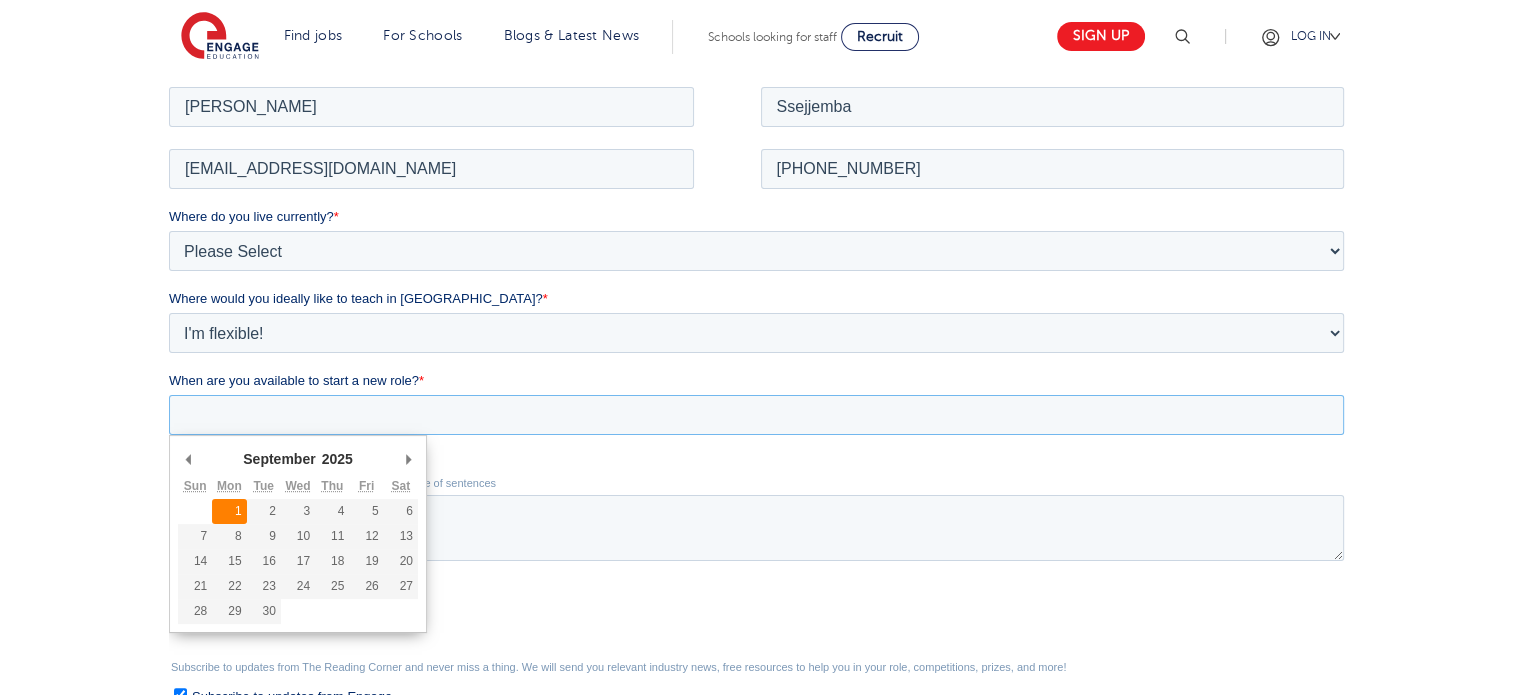 type on "2025-09-01" 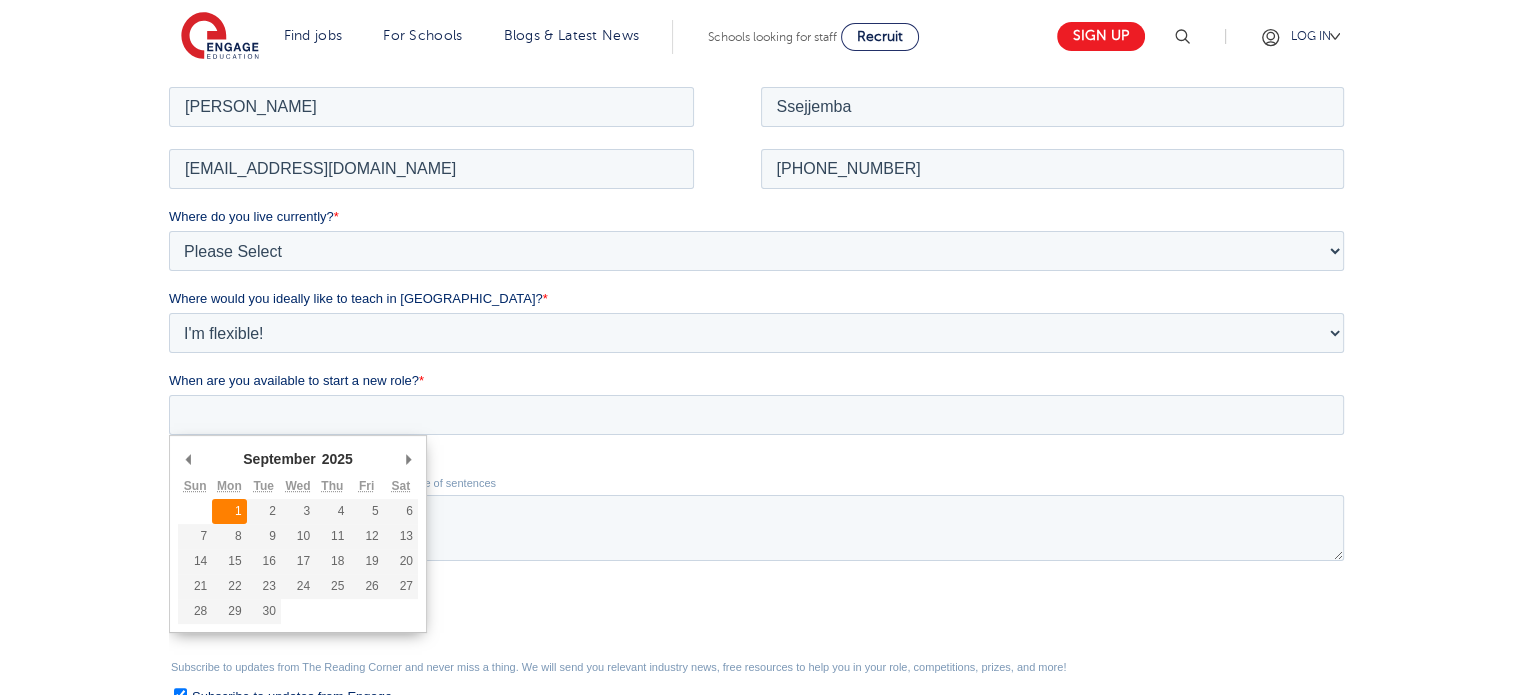 type on "2025/09/01" 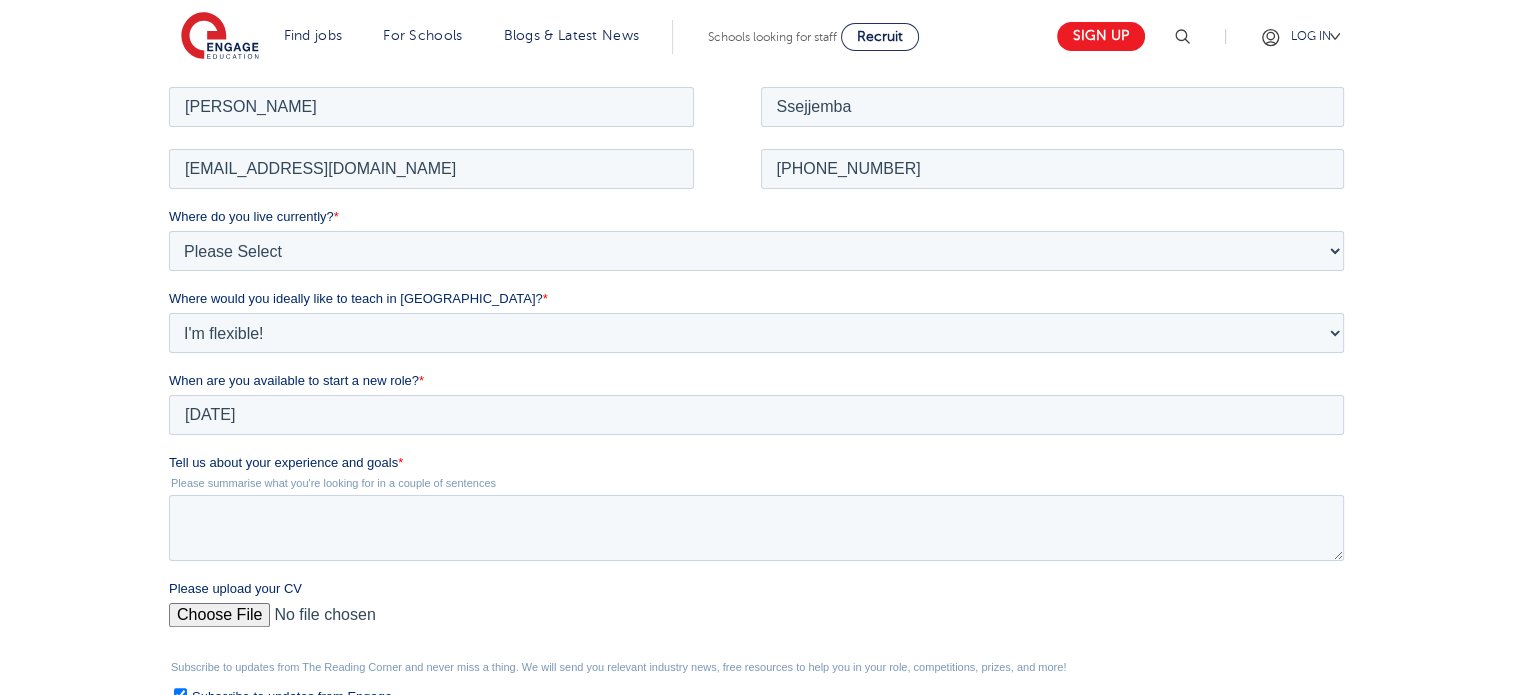 drag, startPoint x: 337, startPoint y: 543, endPoint x: 224, endPoint y: 472, distance: 133.45412 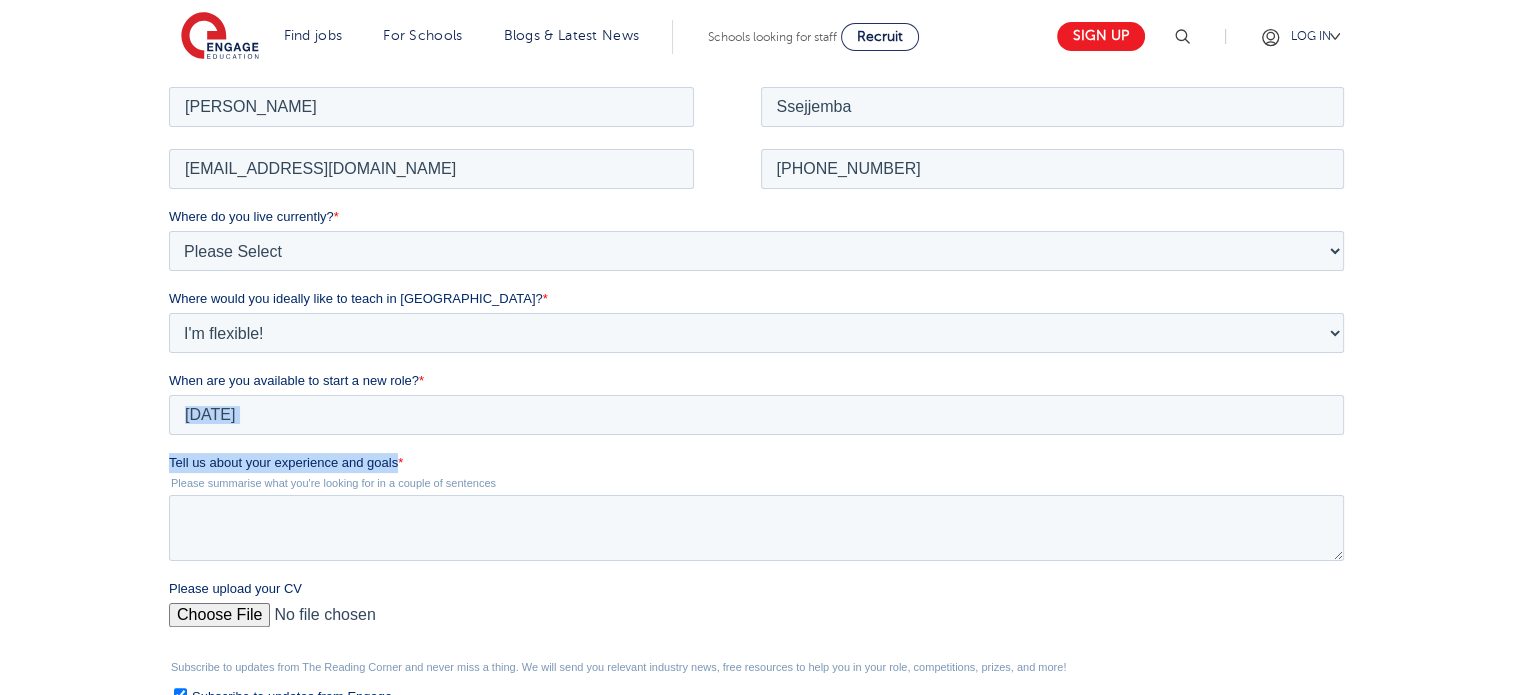 drag, startPoint x: 398, startPoint y: 454, endPoint x: 168, endPoint y: 450, distance: 230.03477 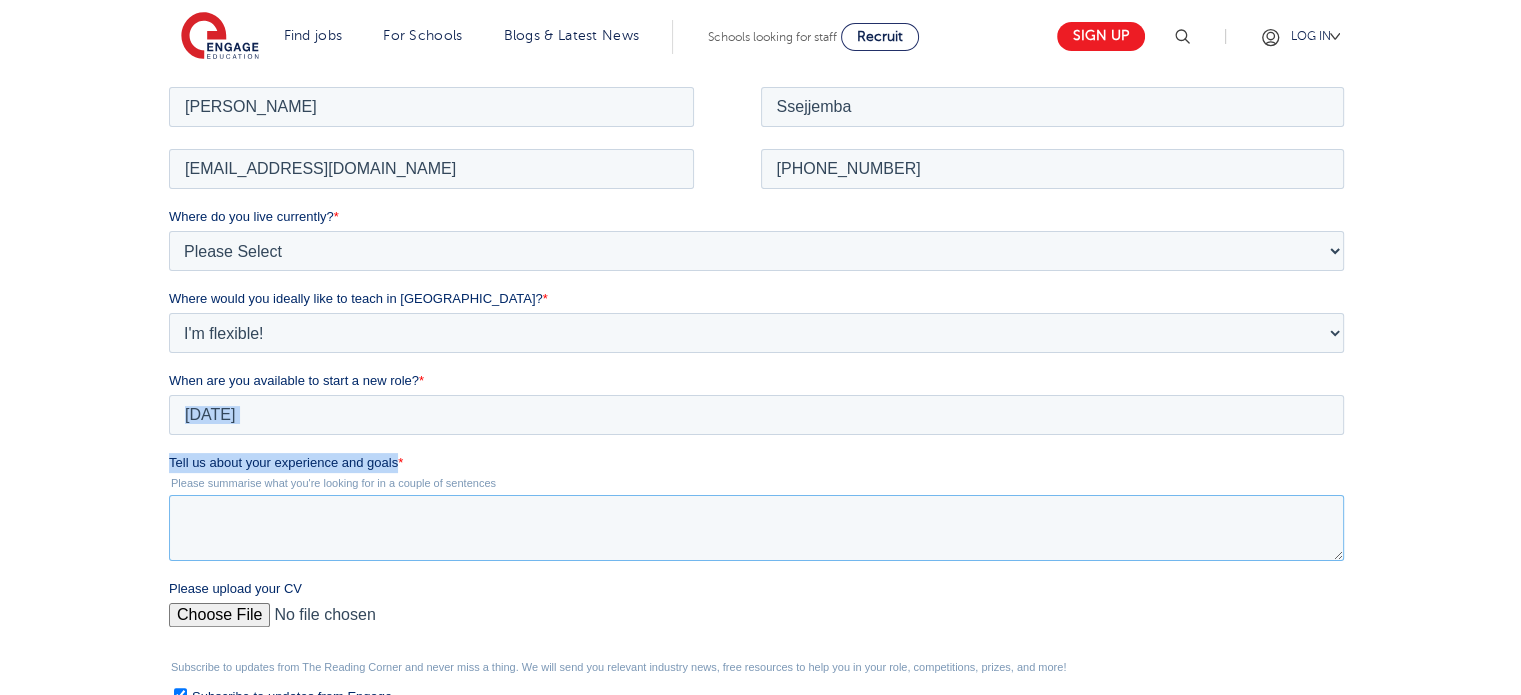 click on "Tell us about your experience and goals *" at bounding box center (756, 527) 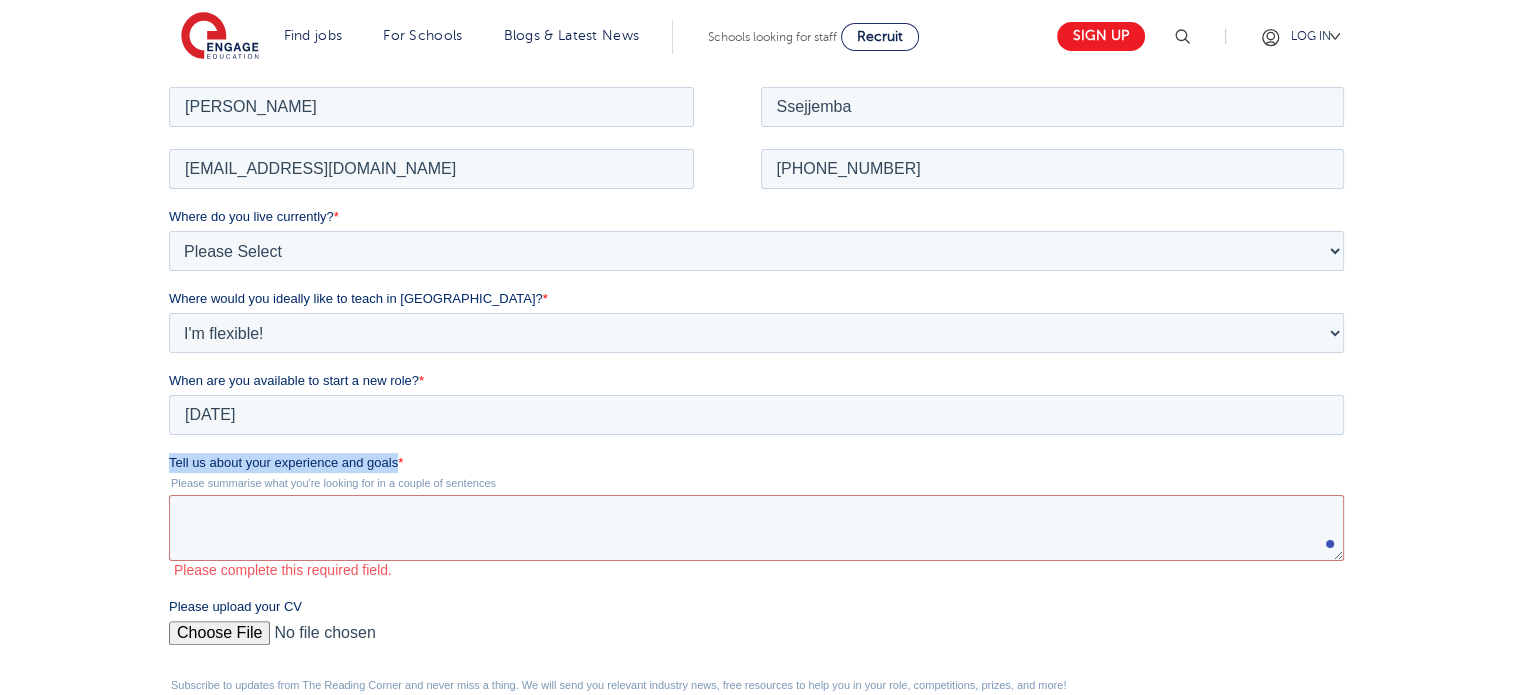 drag, startPoint x: 398, startPoint y: 462, endPoint x: 170, endPoint y: 458, distance: 228.03508 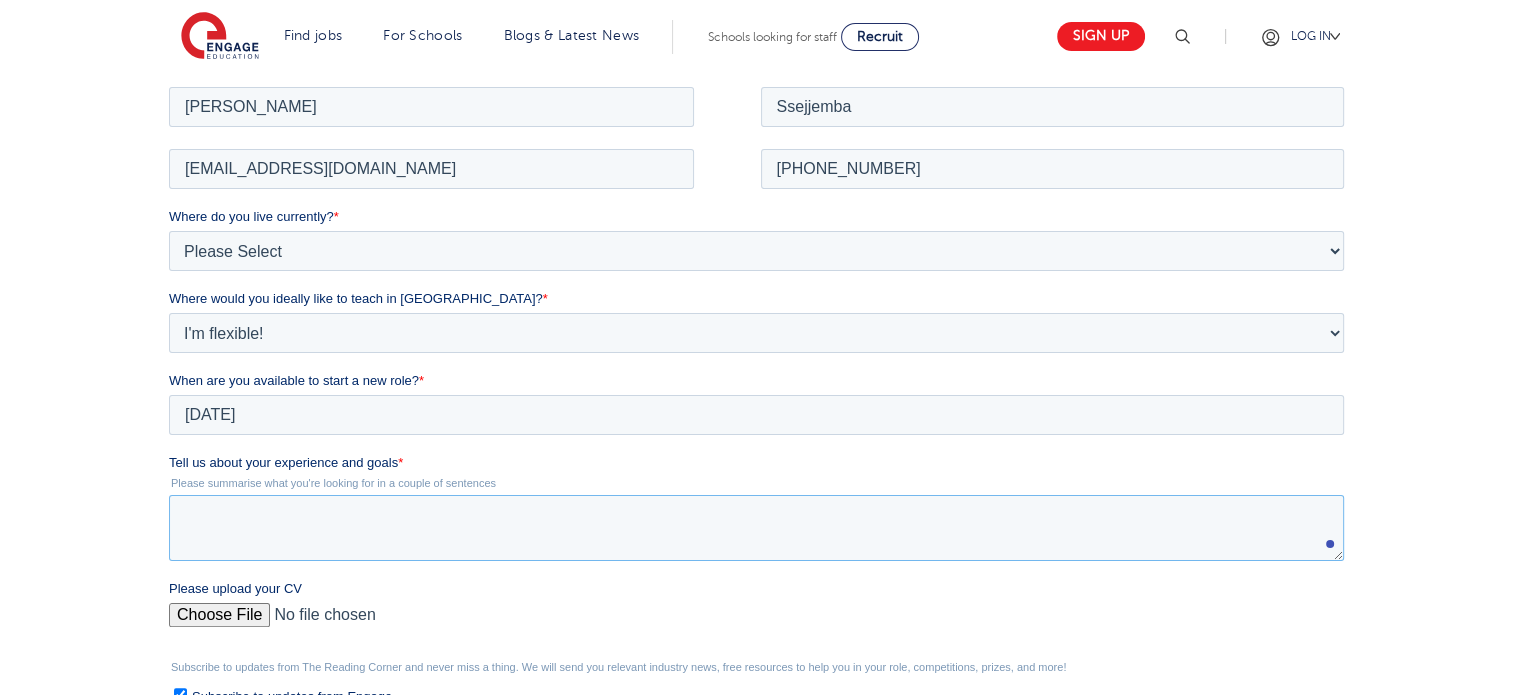 click on "Tell us about your experience and goals *" at bounding box center [756, 527] 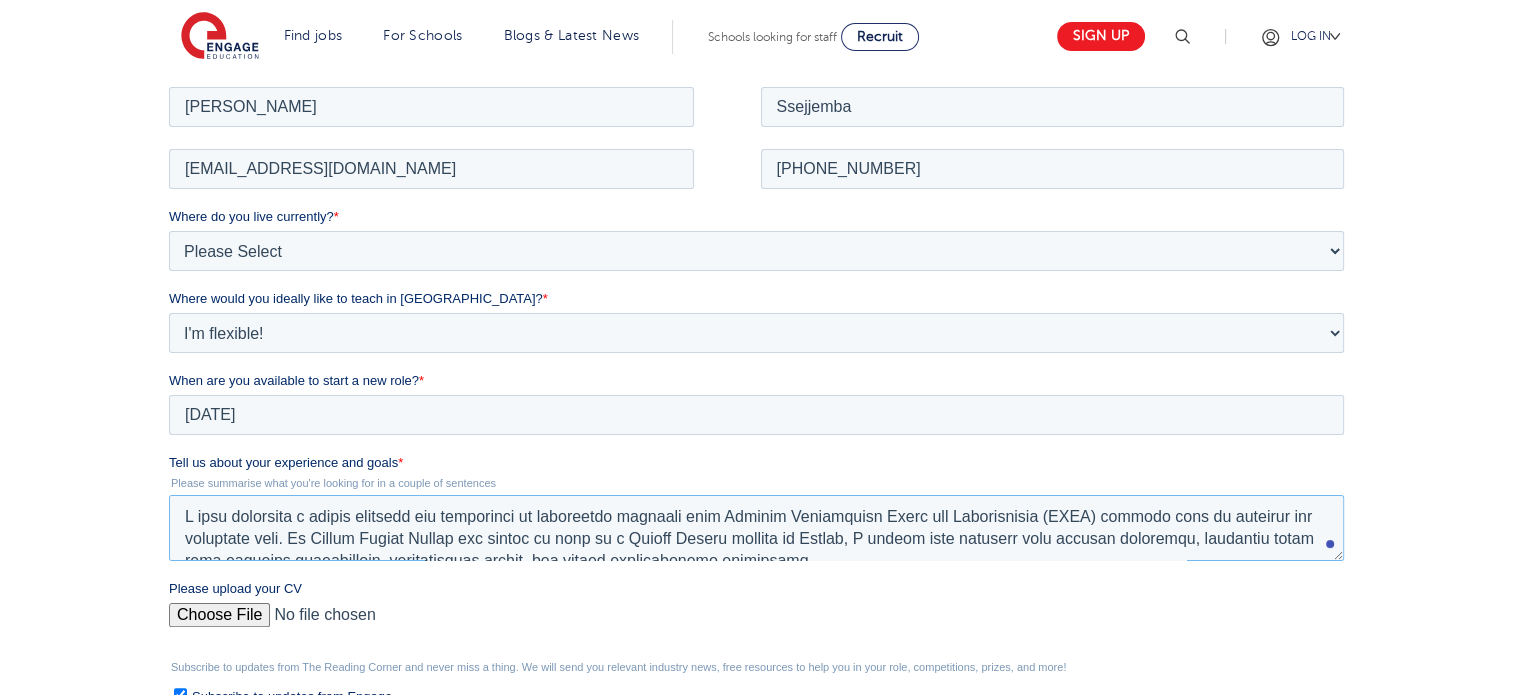 scroll, scrollTop: 229, scrollLeft: 0, axis: vertical 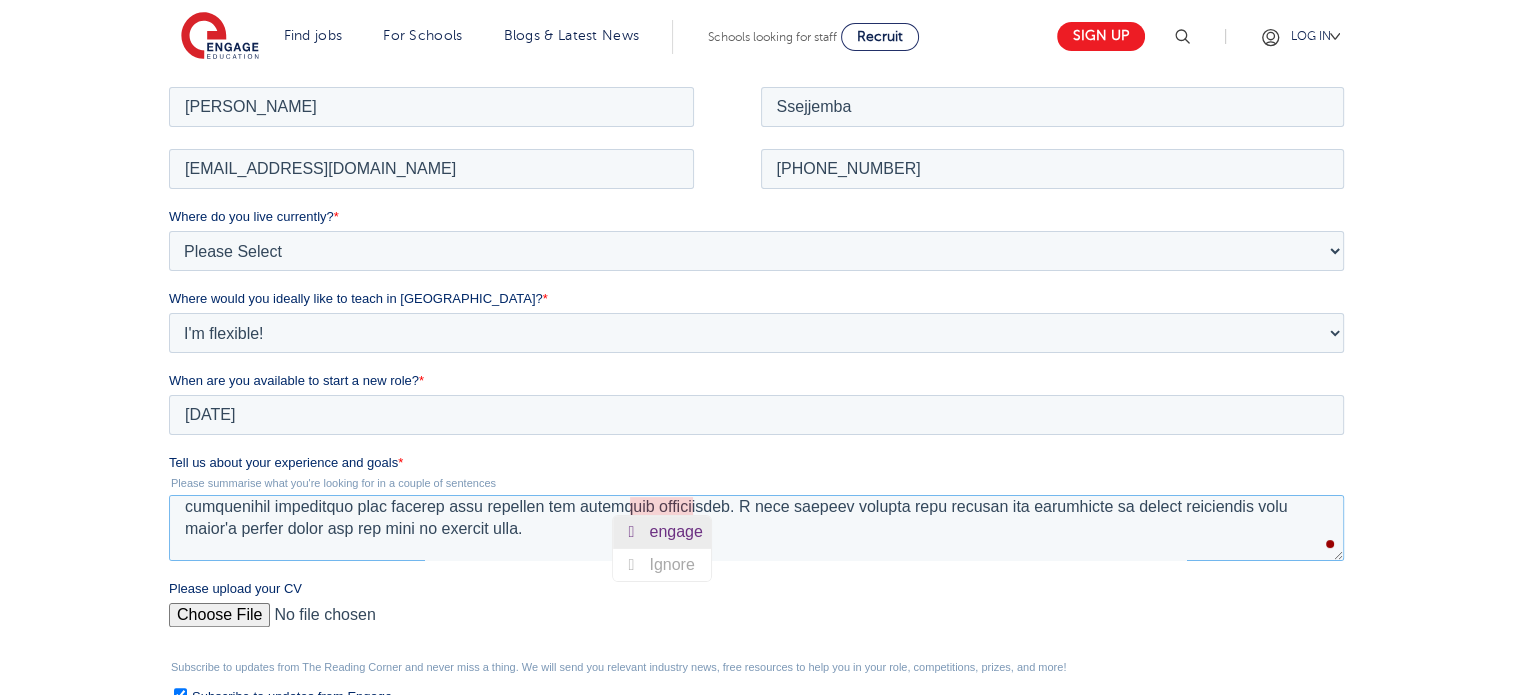 click on "engage" at bounding box center [679, 531] 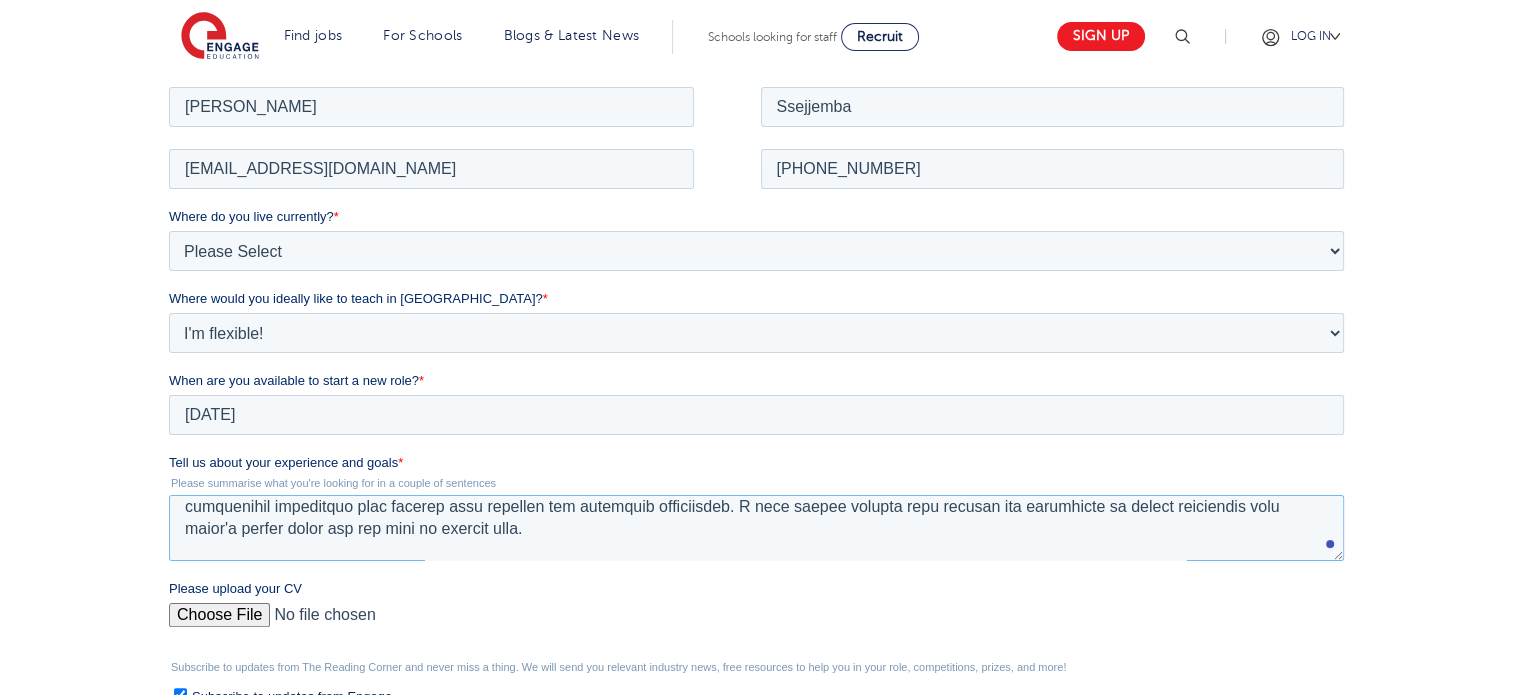 scroll, scrollTop: 160, scrollLeft: 0, axis: vertical 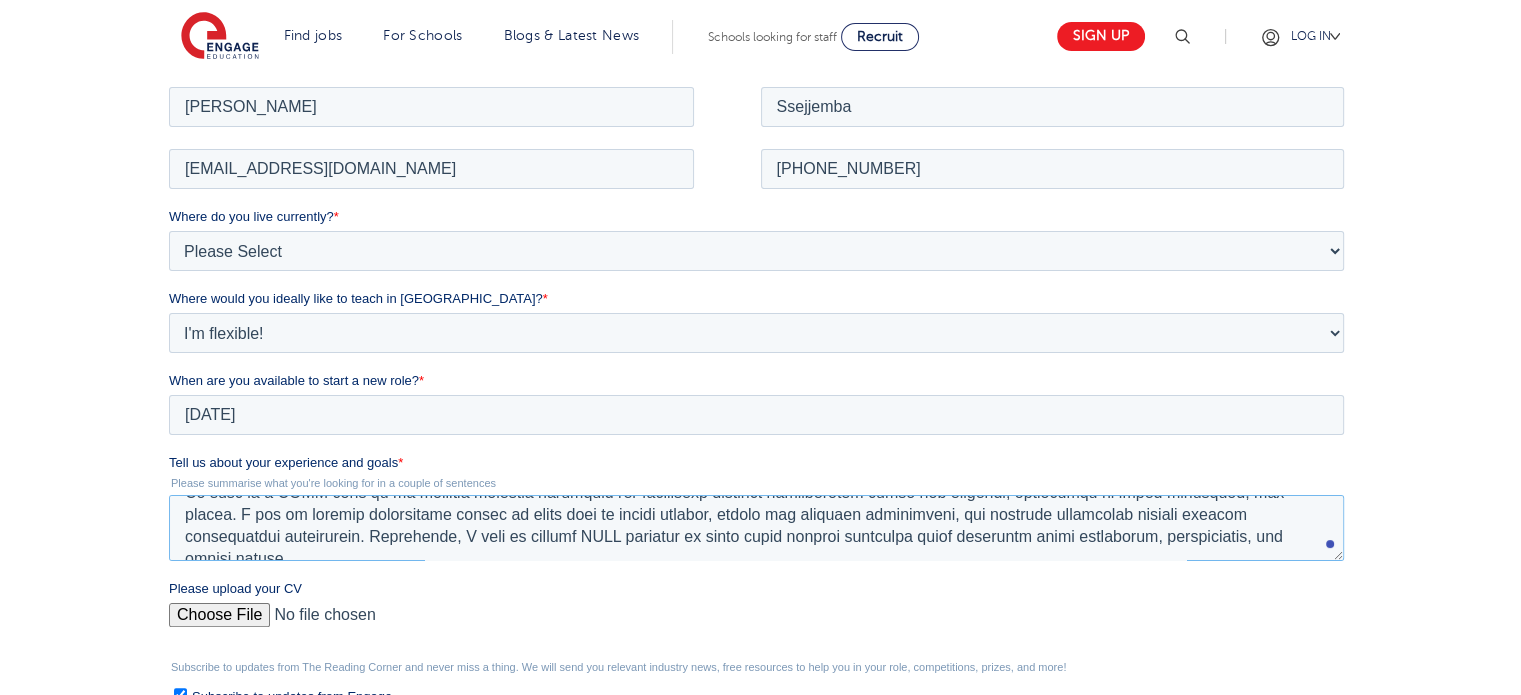 type on "I have developed a strong interest and experience in supporting children with Special Educational Needs and Disabilities (SEND) through both my teaching and volunteer work. At Adonai Junior School and during my time as a Sunday School teacher in Norway, I worked with children with diverse abilities, including those with learning difficulties, developmental delays, and social communication challenges.
In these roles, I adapted my teaching strategies to meet individual needs by incorporating visual aids, structured routines, storytelling, and interactive activities that support both academic and emotional development. I also engage closely with parents and caregivers to better understand each child's unique needs and how best to support them.
My goal in a SEND role is to continue building inclusive and supportive learning environments where all children, regardless of their abilities, can thrive. I aim to develop specialized skills in areas such as autism support, speech and language development, and behav..." 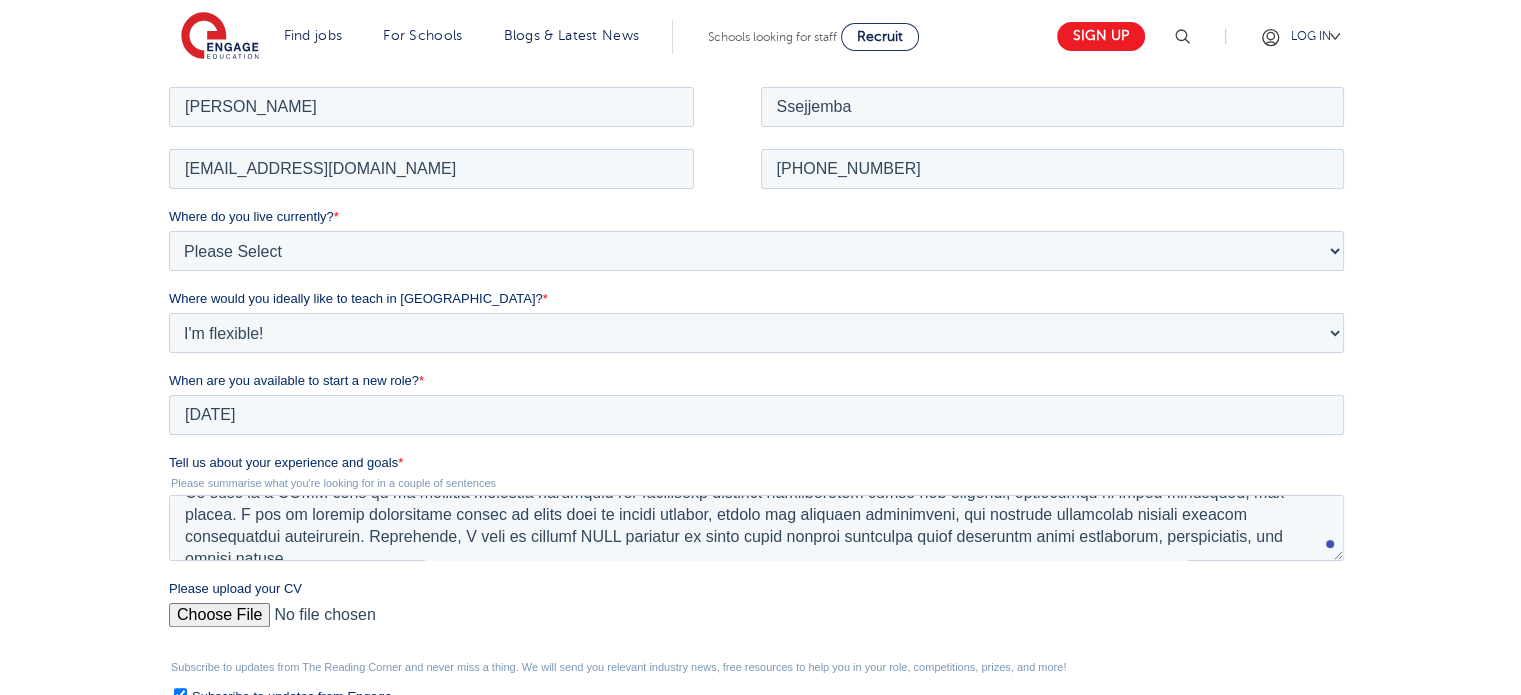 click on "Please upload your CV" at bounding box center (756, 622) 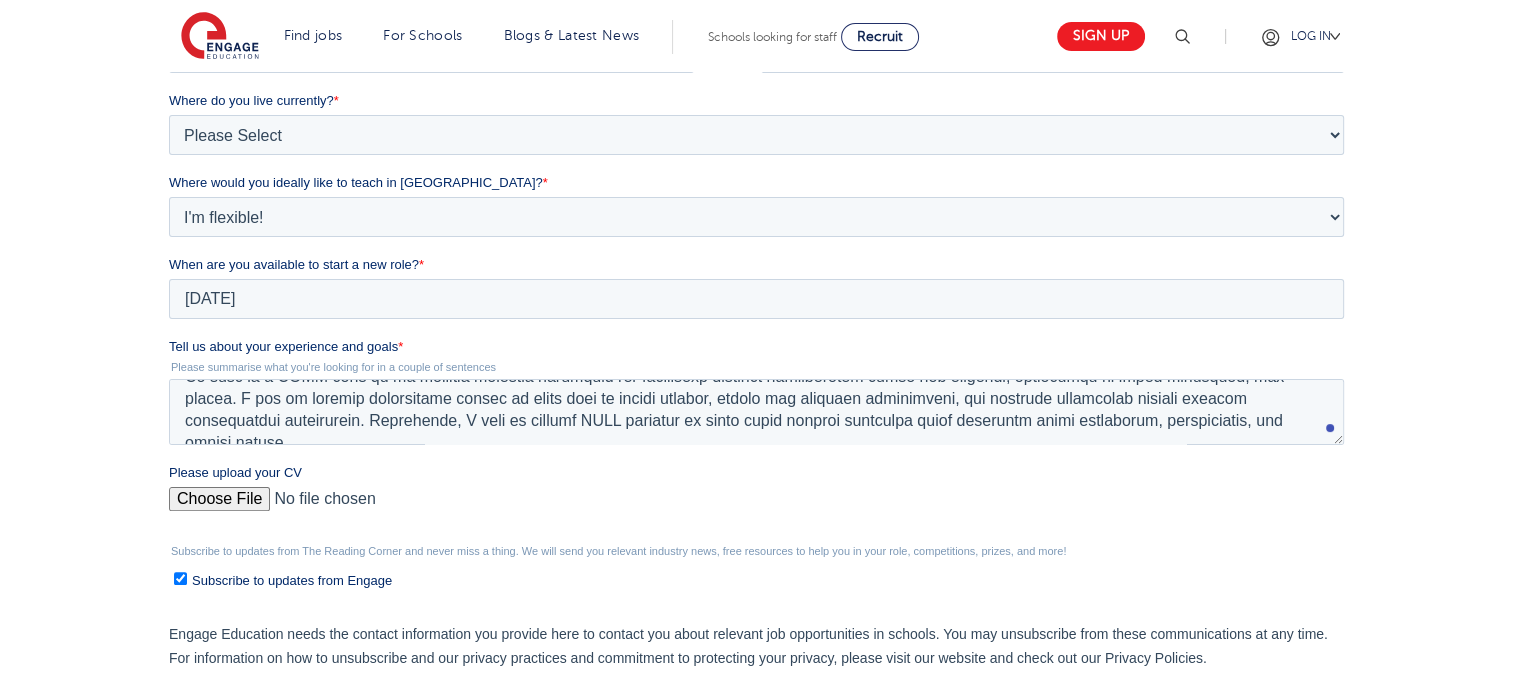 scroll, scrollTop: 480, scrollLeft: 0, axis: vertical 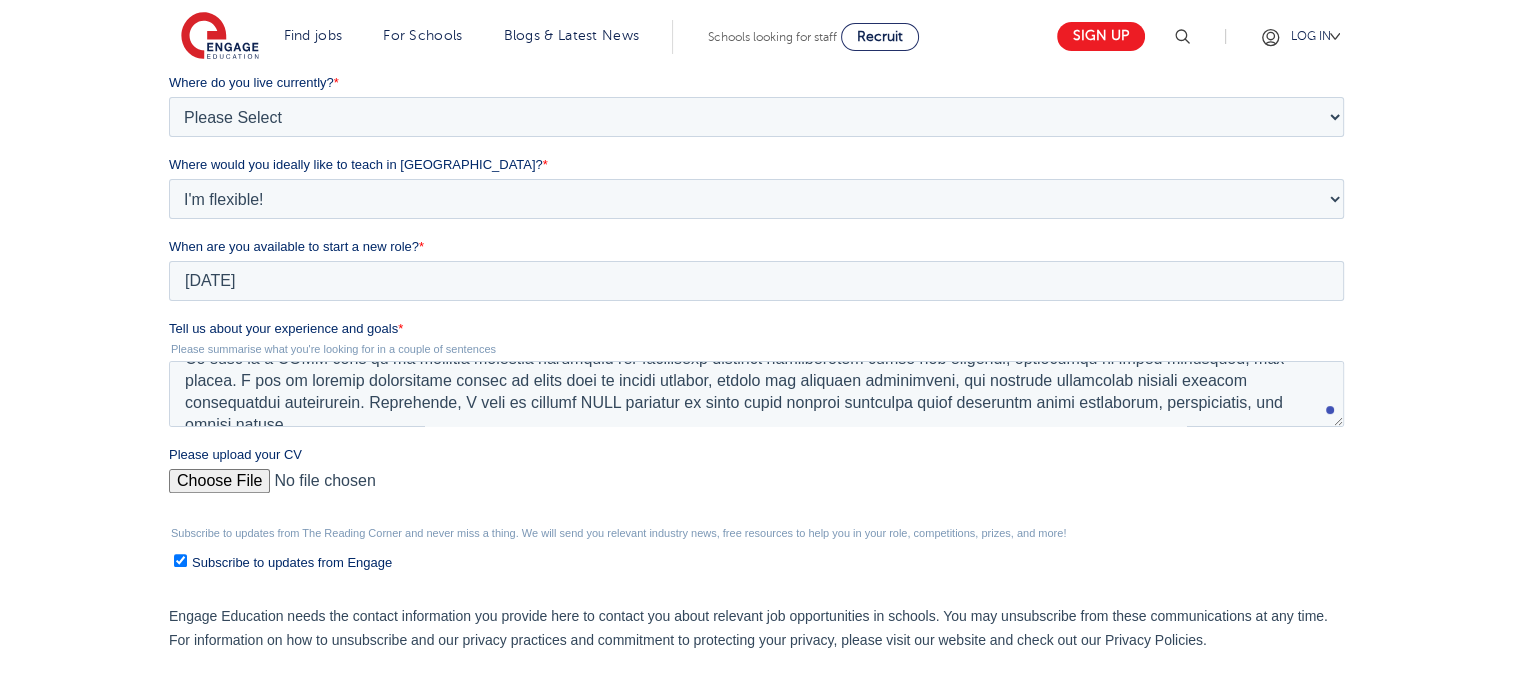 click on "Please upload your CV" at bounding box center (756, 489) 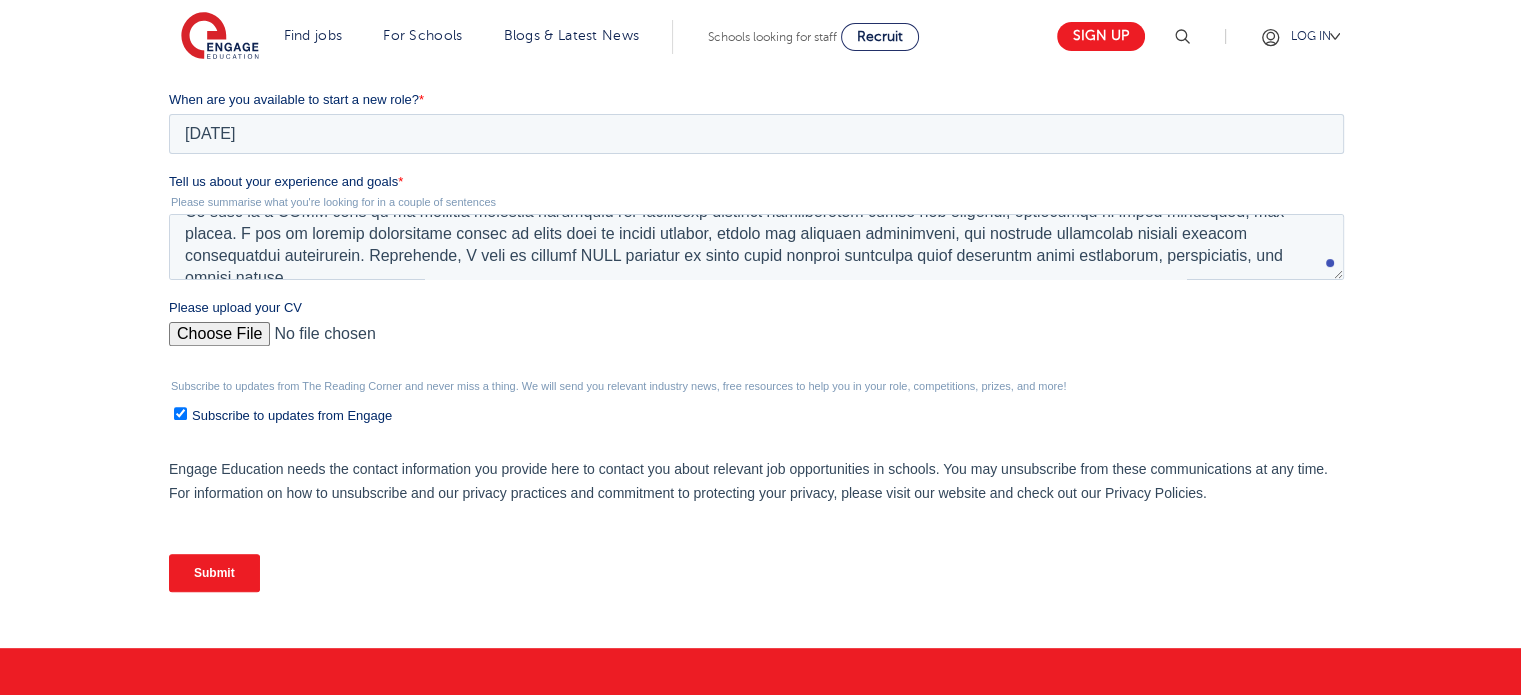 scroll, scrollTop: 666, scrollLeft: 0, axis: vertical 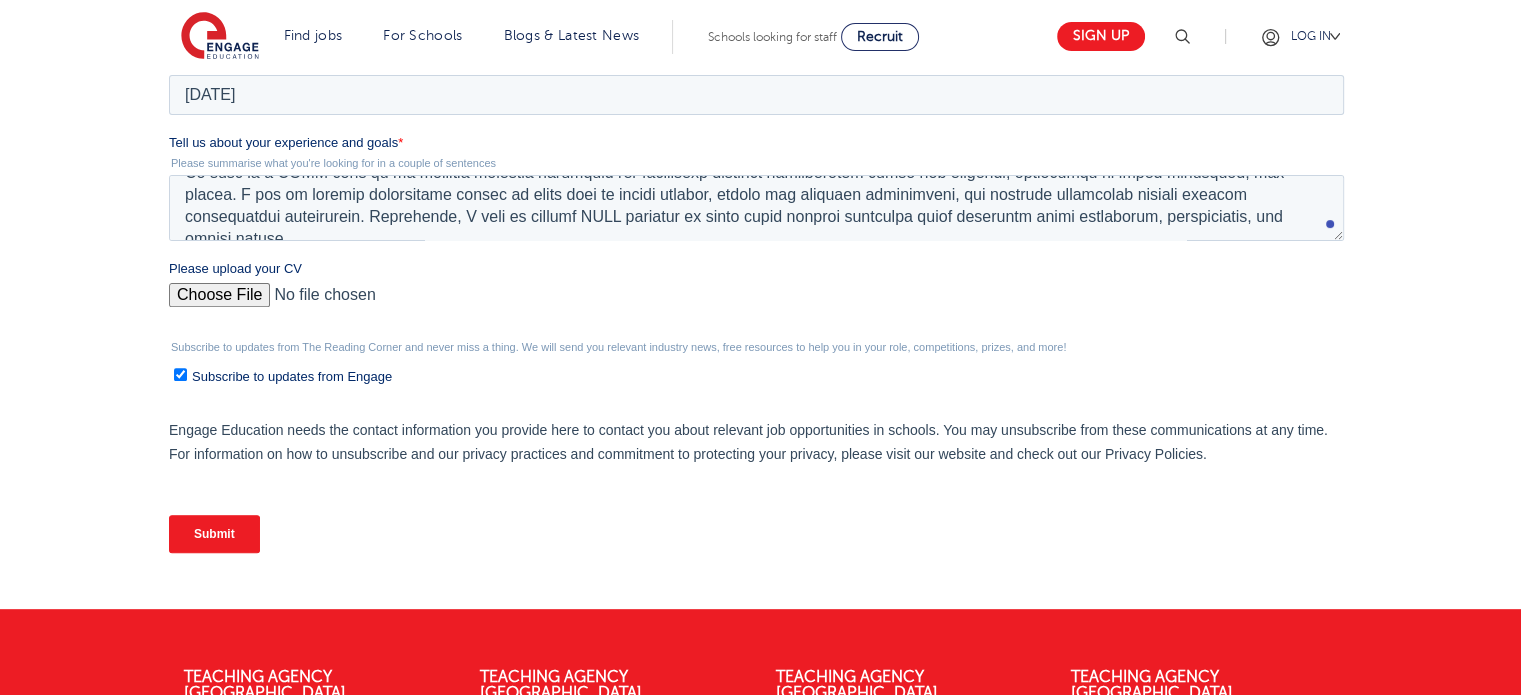 click on "Submit" at bounding box center [214, 534] 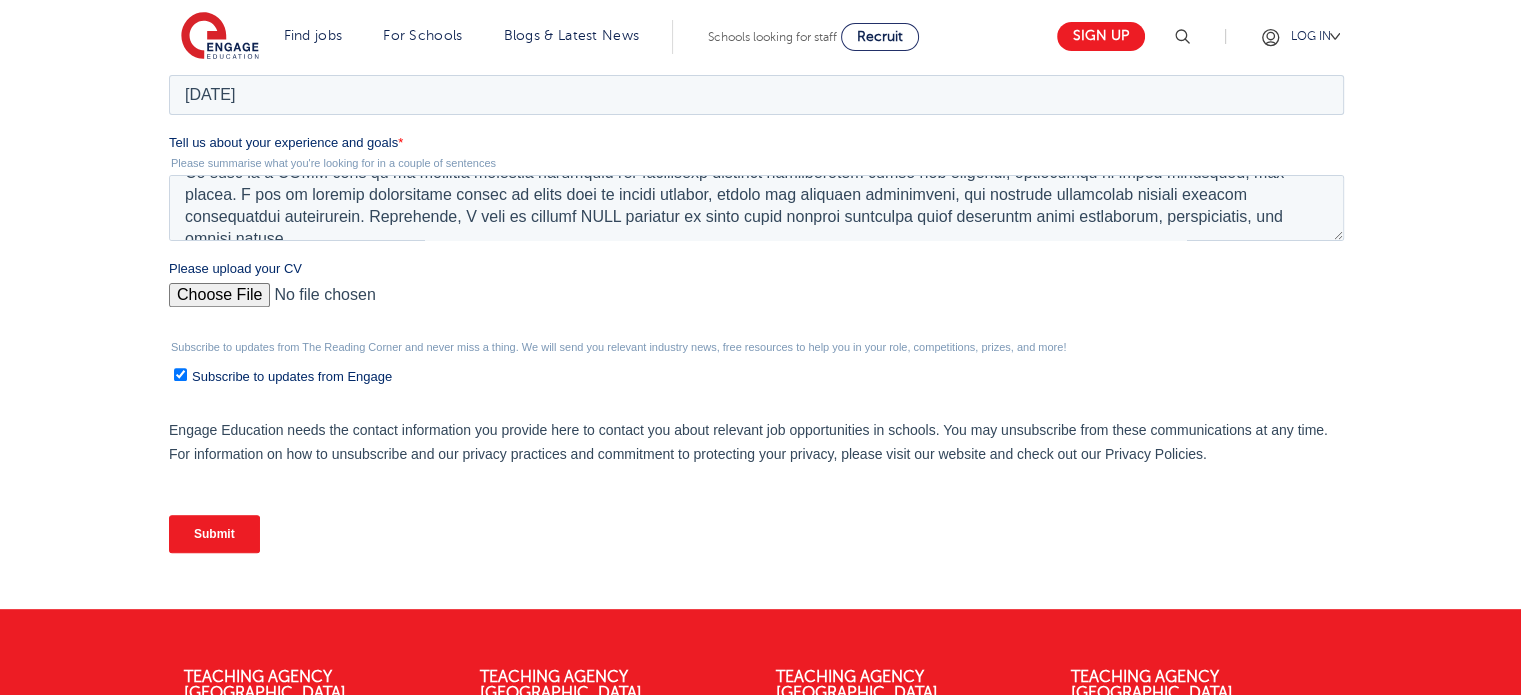 click on "Submit" at bounding box center (214, 534) 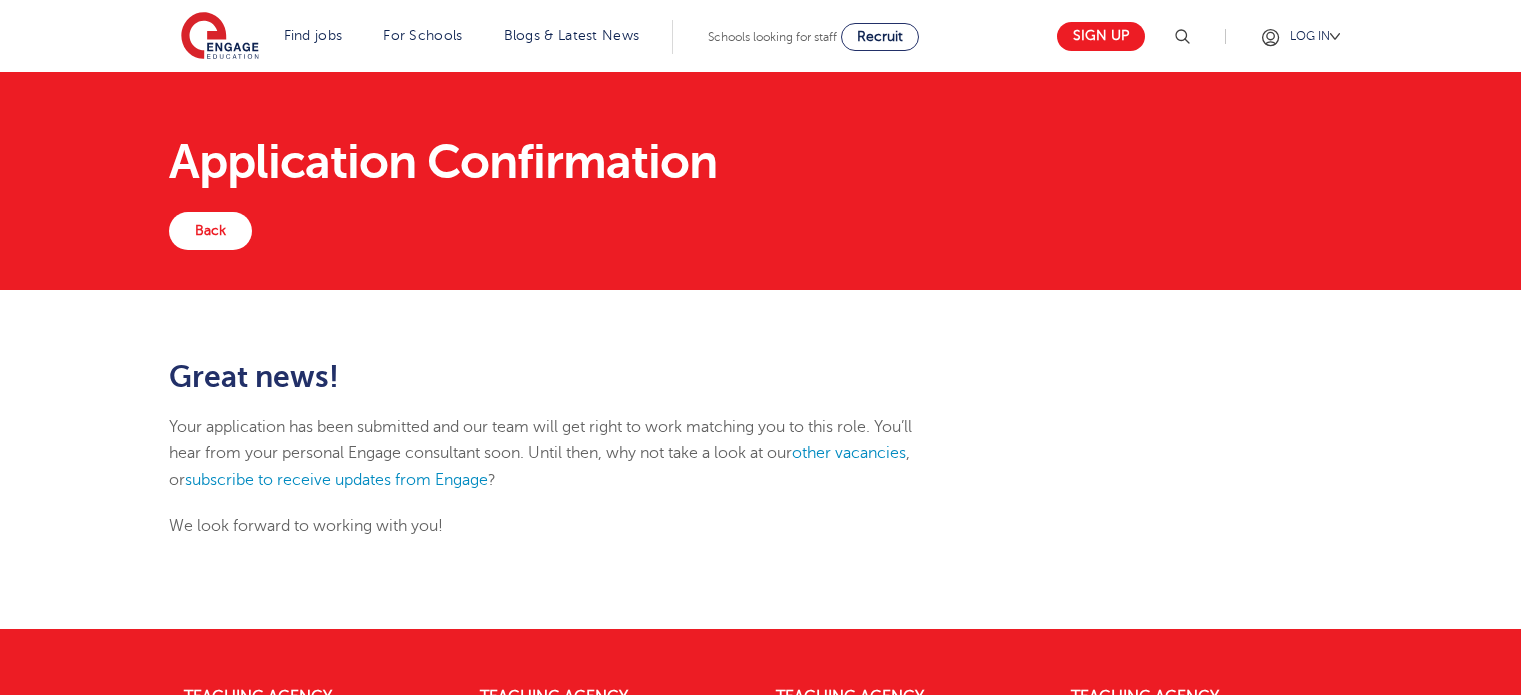 scroll, scrollTop: 0, scrollLeft: 0, axis: both 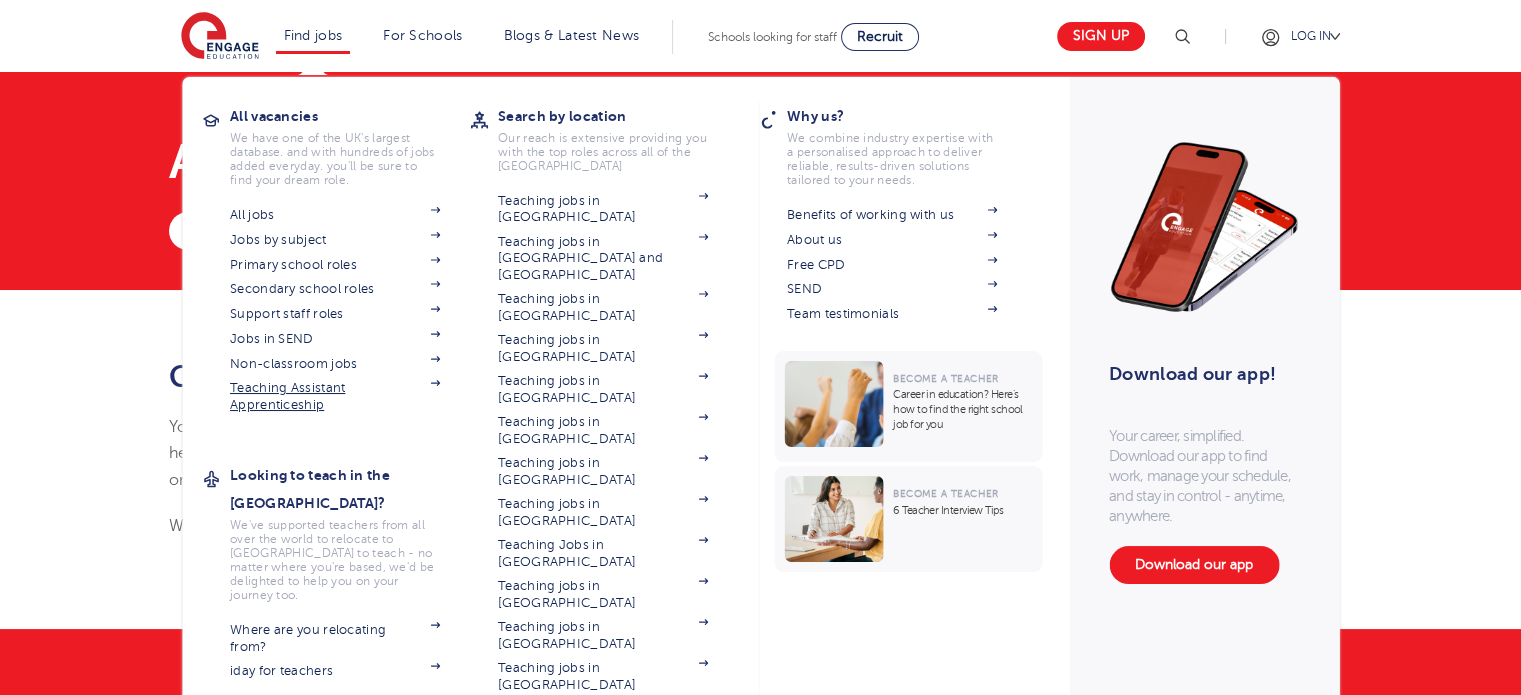 click on "All jobs
Jobs by subject
Primary school roles
Secondary school roles
Support staff roles
Jobs in SEND
Non-classroom jobs
Teaching Assistant Apprenticeship" at bounding box center (350, 307) 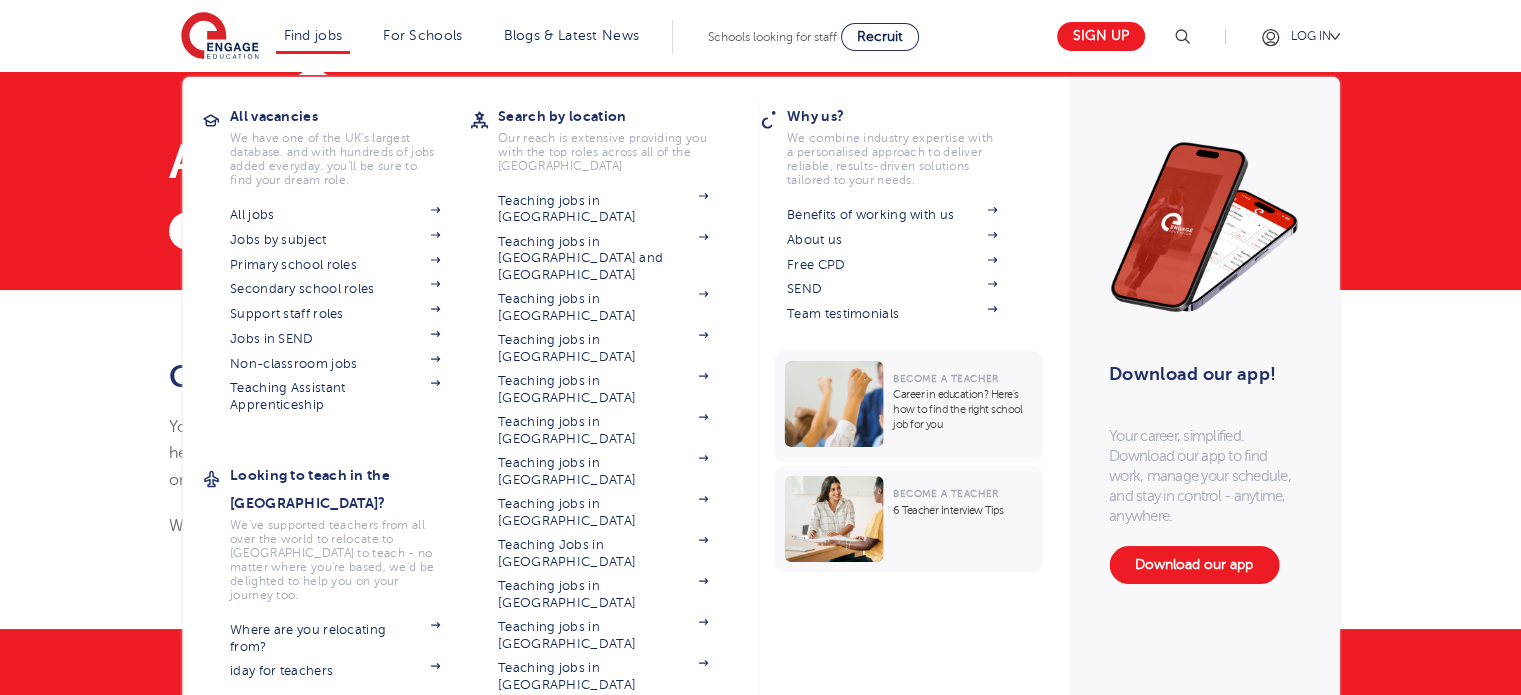 click on "All jobs
Jobs by subject
Primary school roles
Secondary school roles
Support staff roles
Jobs in SEND
Non-classroom jobs
Teaching Assistant Apprenticeship" at bounding box center (350, 307) 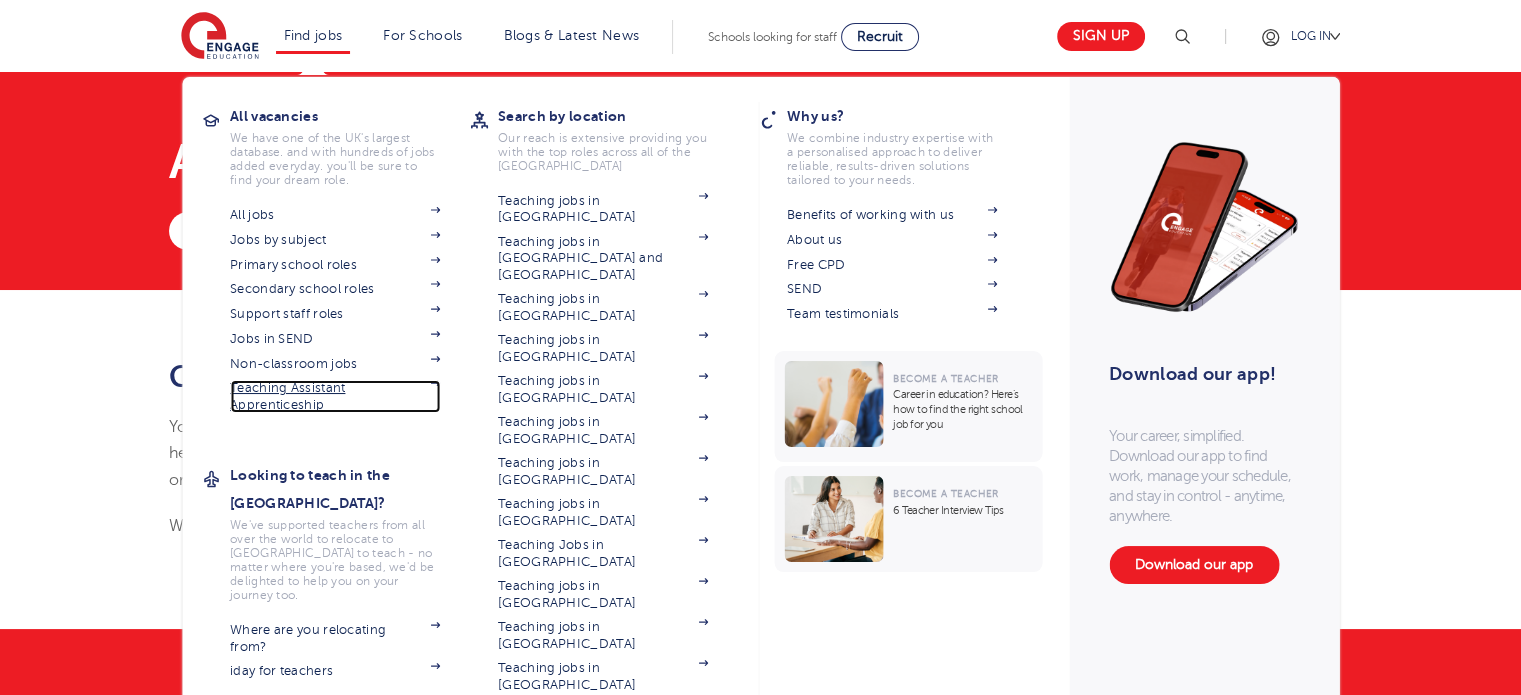 click on "Teaching Assistant Apprenticeship" at bounding box center (335, 396) 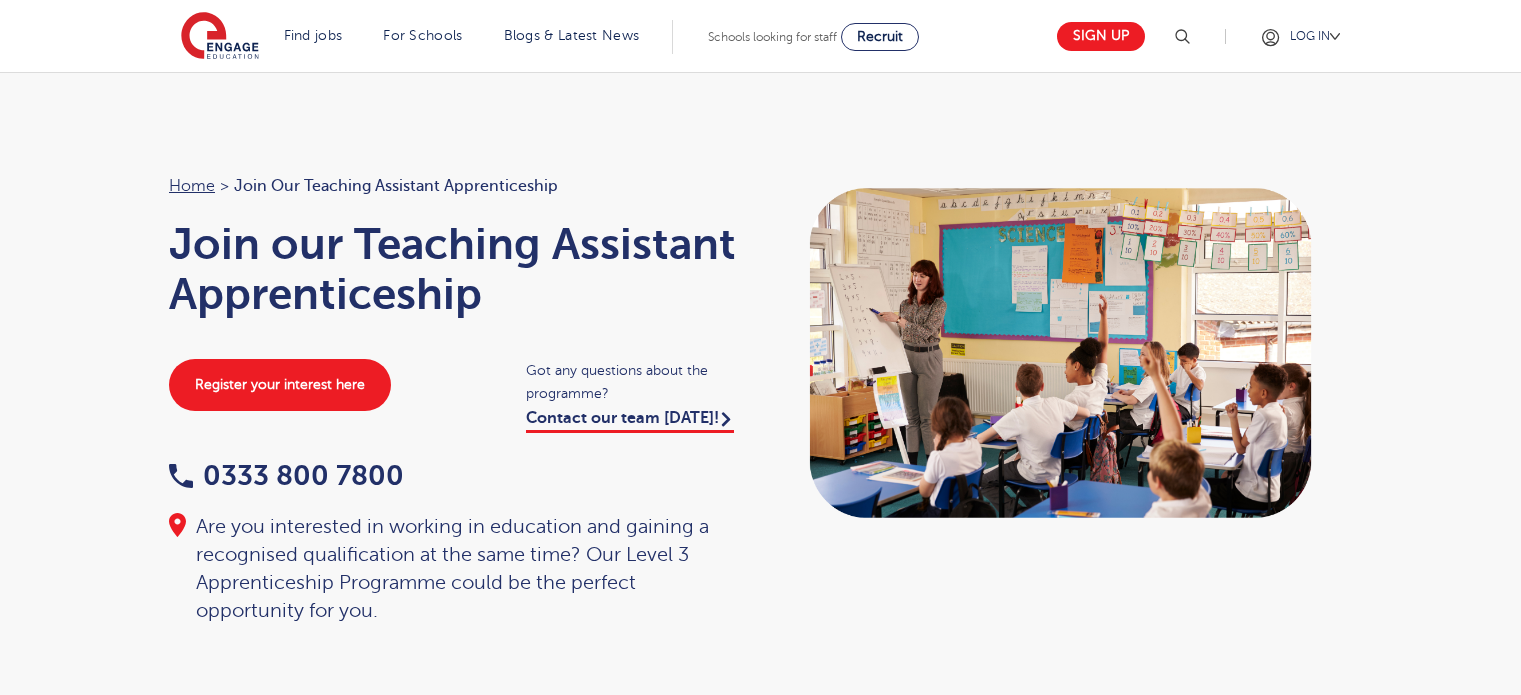 scroll, scrollTop: 0, scrollLeft: 0, axis: both 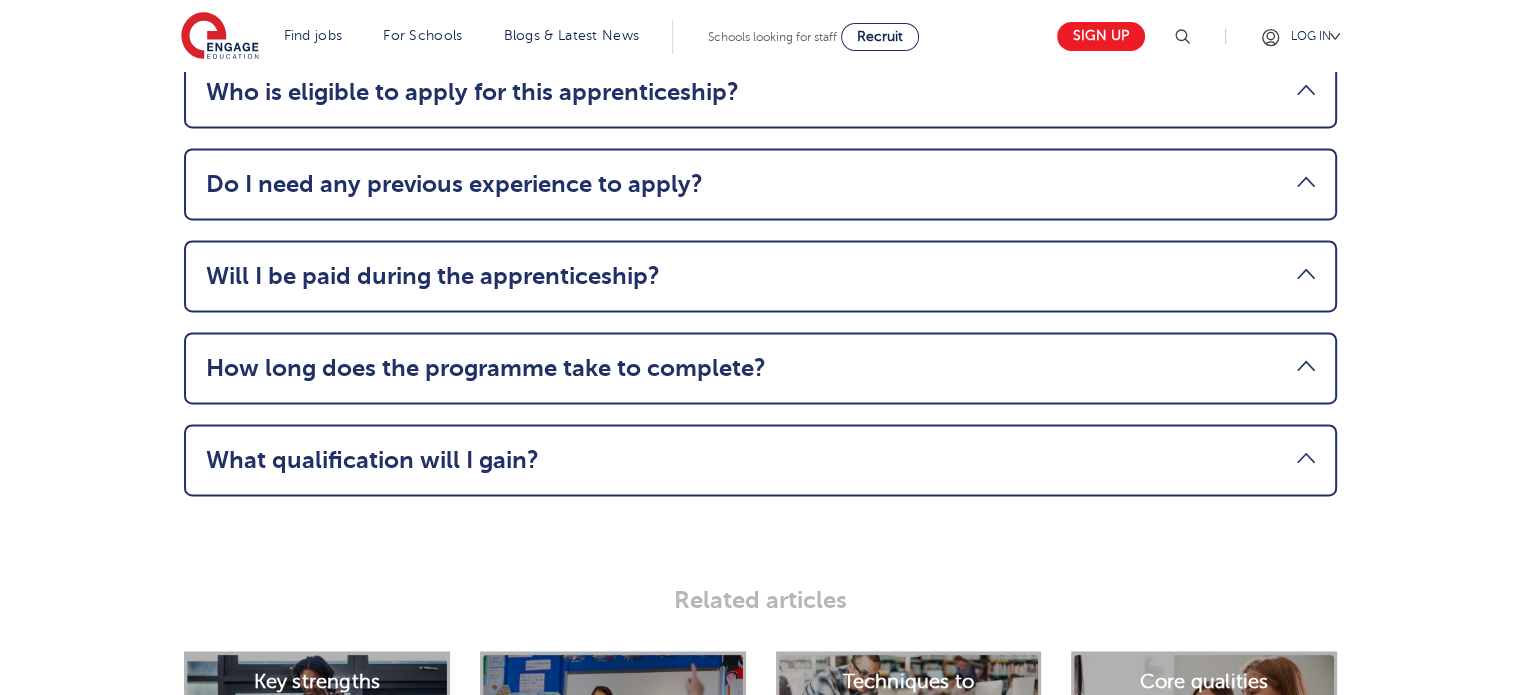 click on "Key strengths every teaching assistant should have
6 teacher interview tips
Techniques to encourage pupils to participate in class
Core qualities every SEN teaching assistant needs" at bounding box center (760, 746) 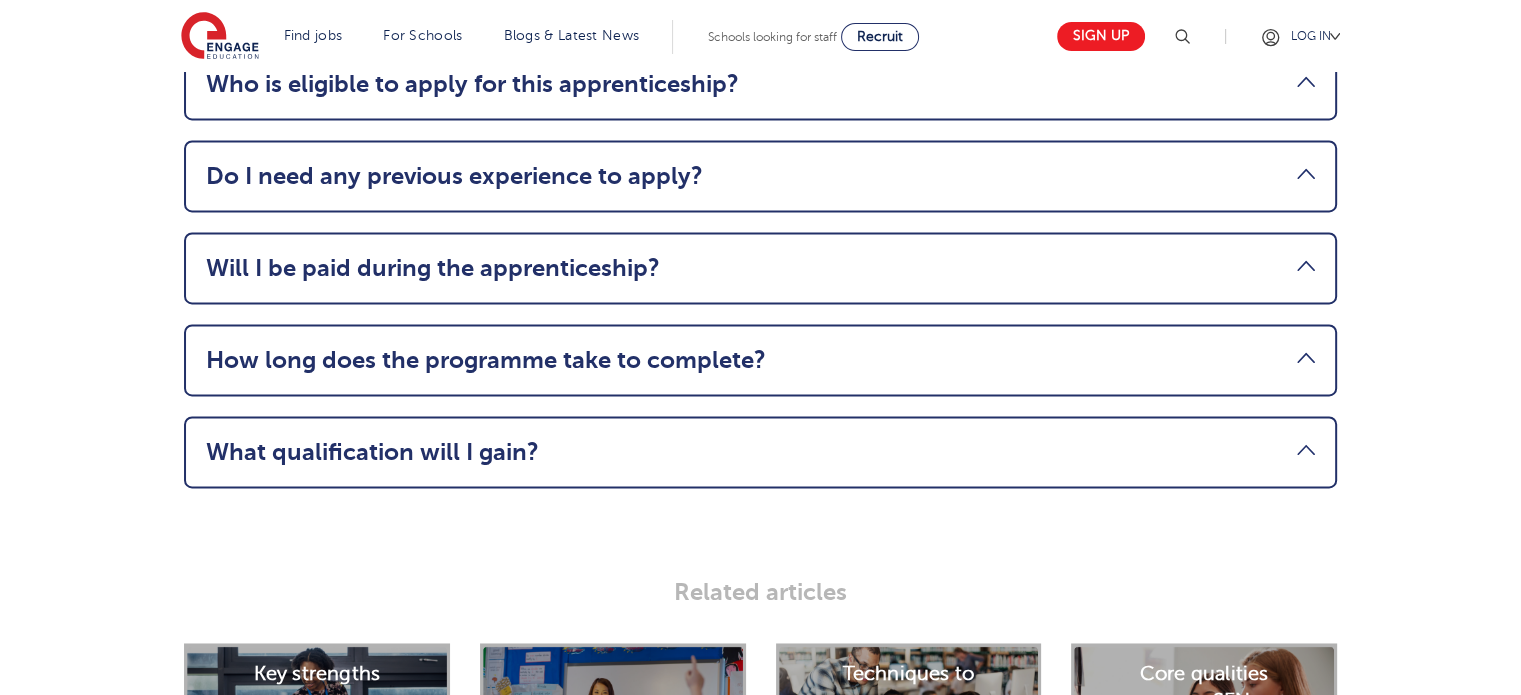 click on "Key strengths every teaching assistant should have
6 teacher interview tips
Techniques to encourage pupils to participate in class
Core qualities every SEN teaching assistant needs" at bounding box center (760, 738) 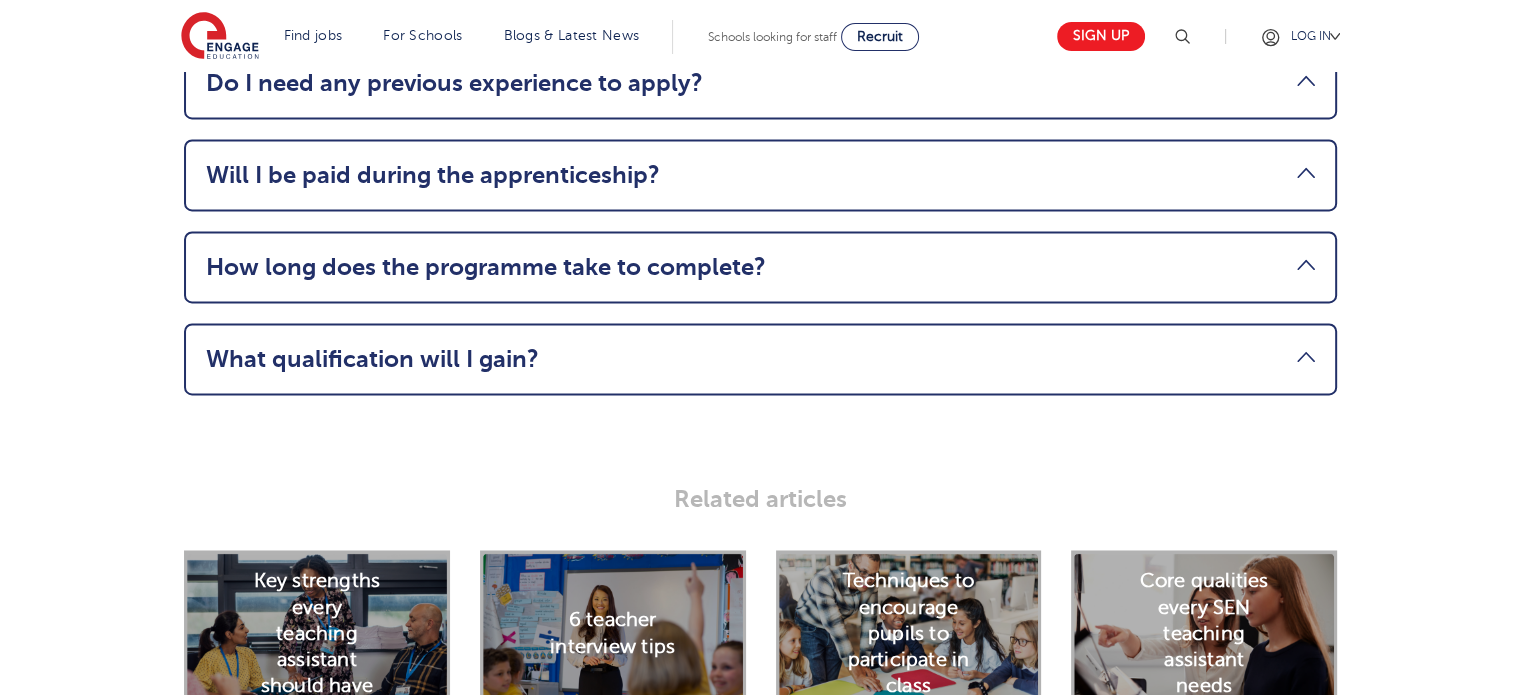 scroll, scrollTop: 2948, scrollLeft: 0, axis: vertical 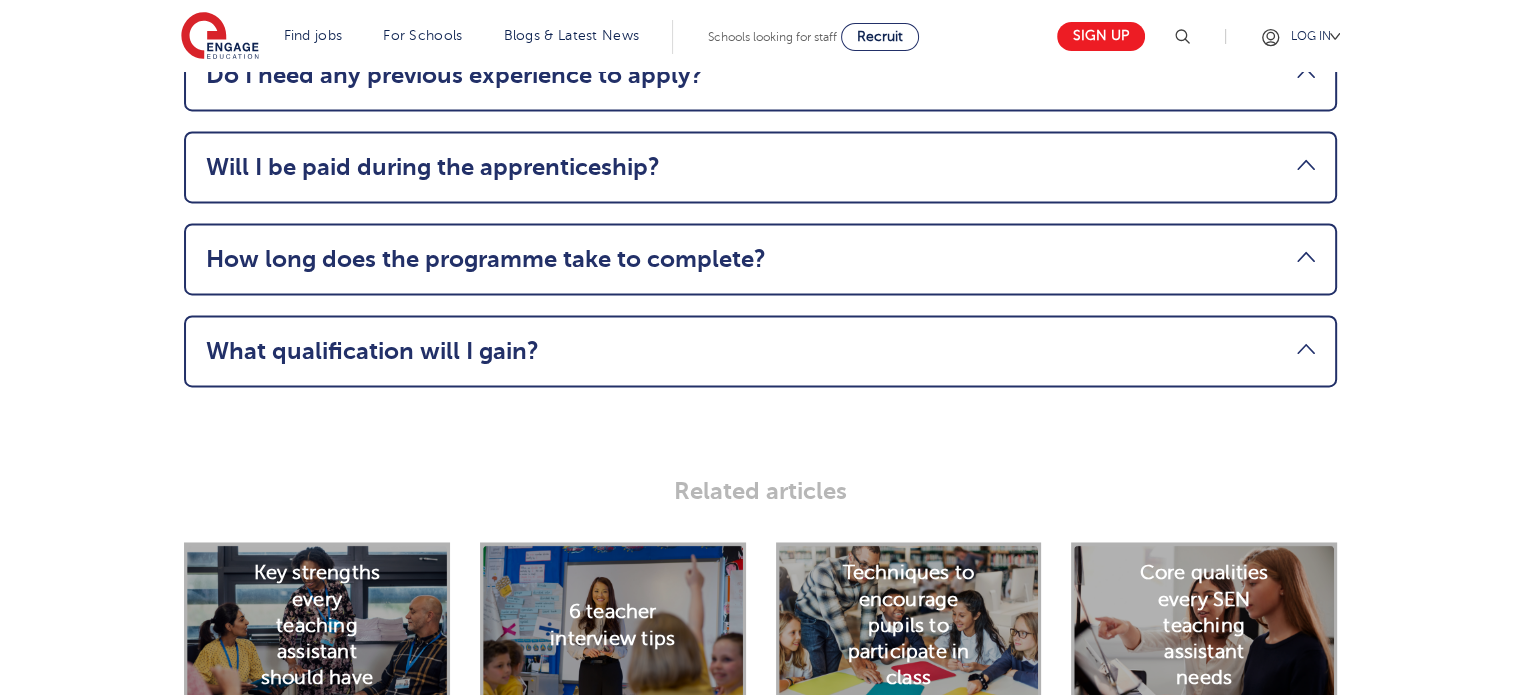 click on "Key strengths every teaching assistant should have
6 teacher interview tips
Techniques to encourage pupils to participate in class
Core qualities every SEN teaching assistant needs" at bounding box center (760, 637) 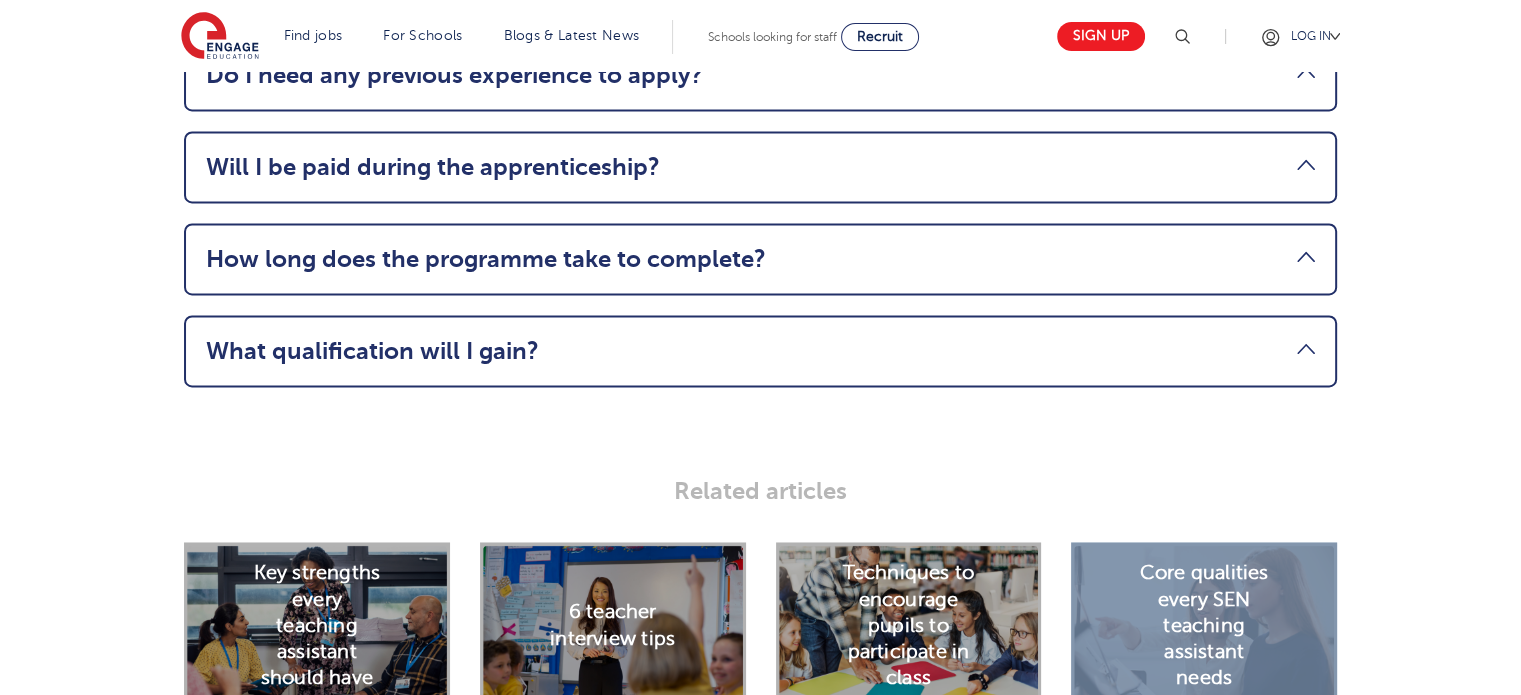click on "Key strengths every teaching assistant should have
6 teacher interview tips
Techniques to encourage pupils to participate in class
Core qualities every SEN teaching assistant needs" at bounding box center [760, 637] 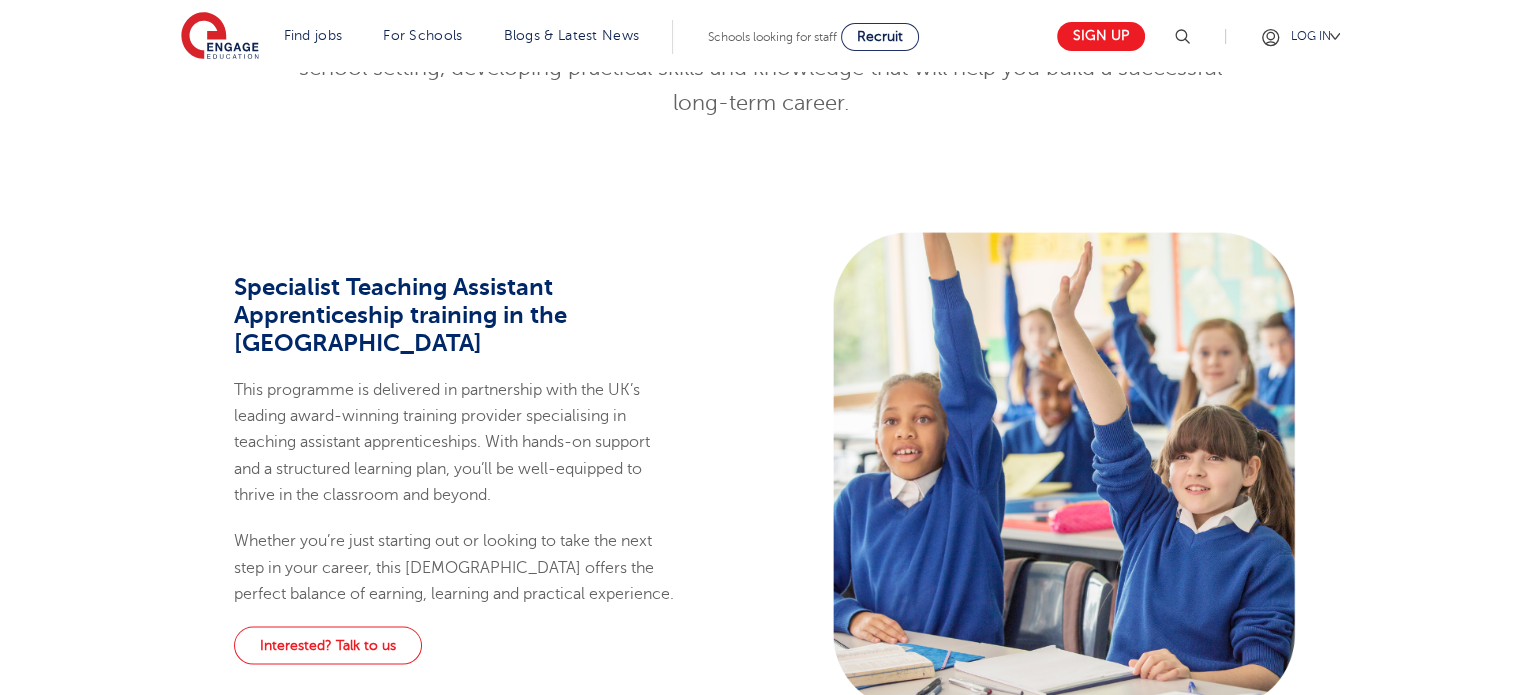 scroll, scrollTop: 840, scrollLeft: 0, axis: vertical 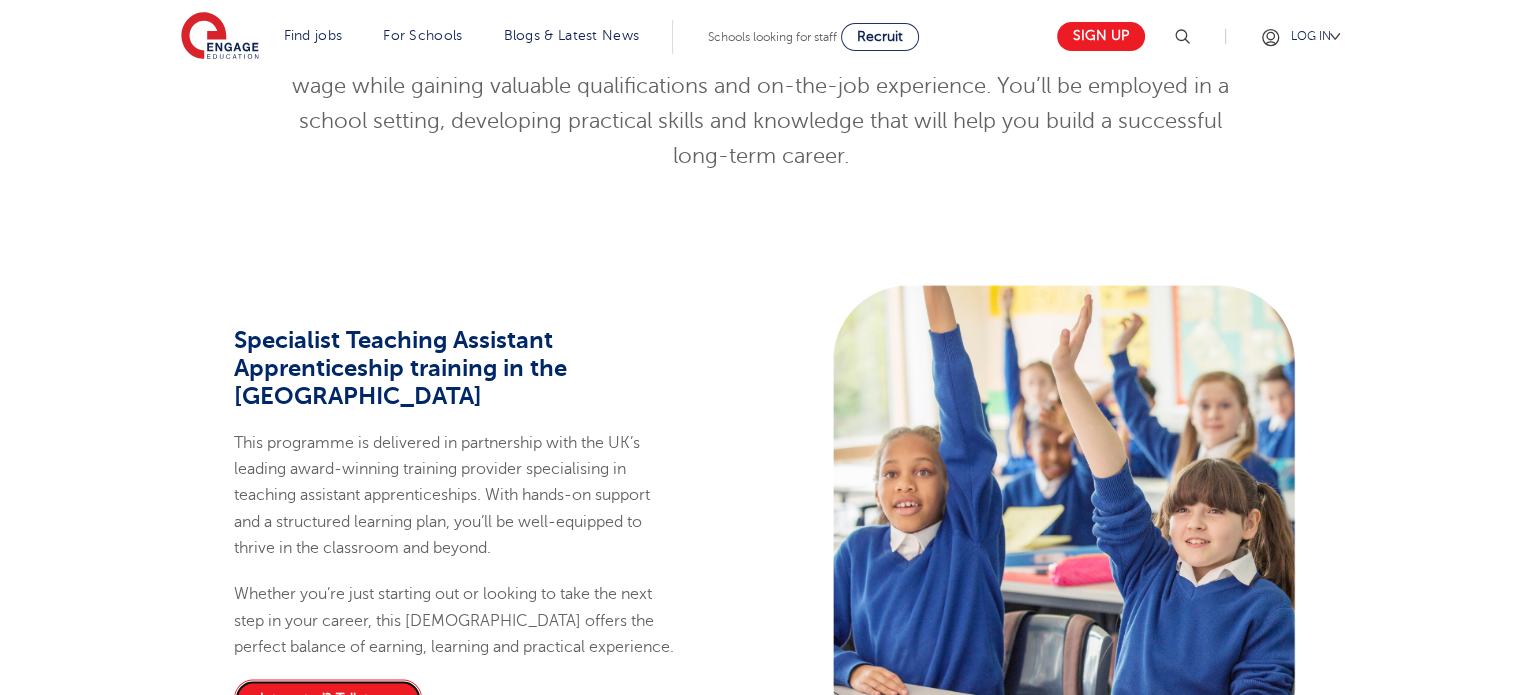 click on "Interested? Talk to us" at bounding box center [328, 698] 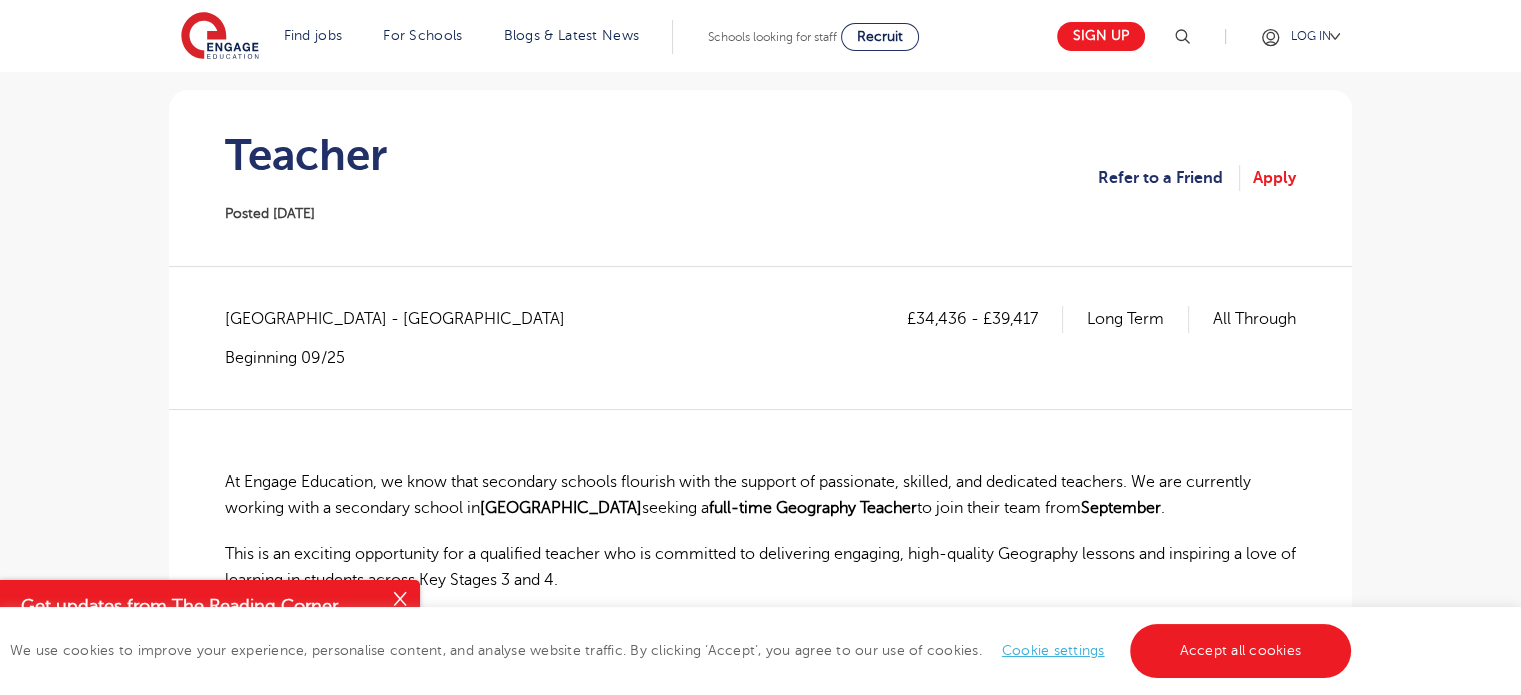 scroll, scrollTop: 0, scrollLeft: 0, axis: both 